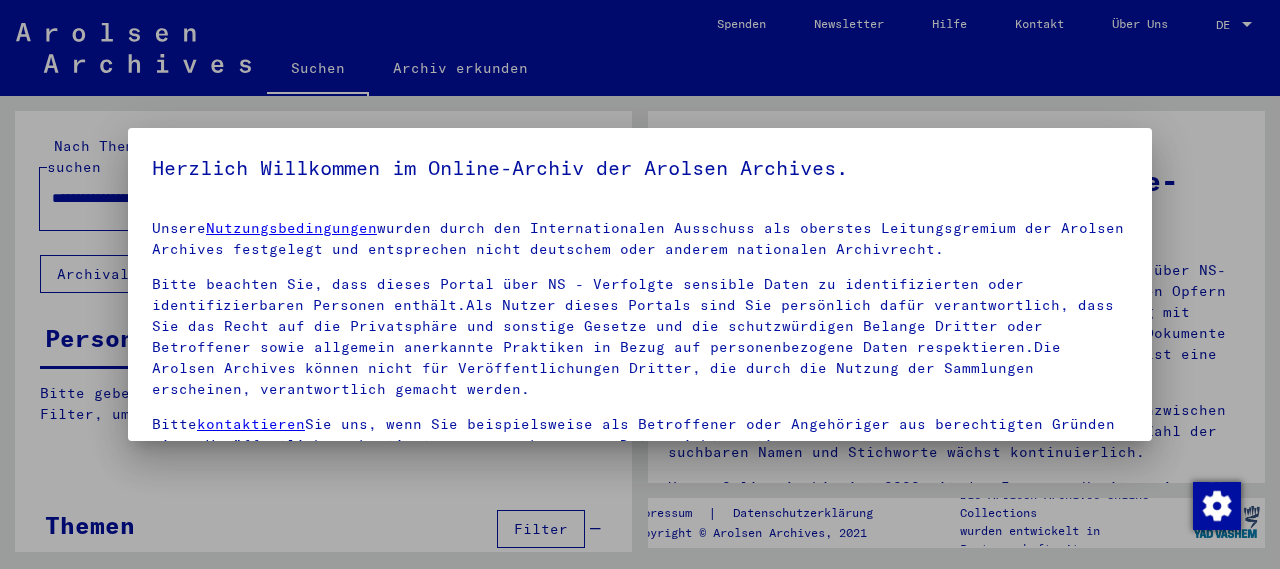 scroll, scrollTop: 0, scrollLeft: 0, axis: both 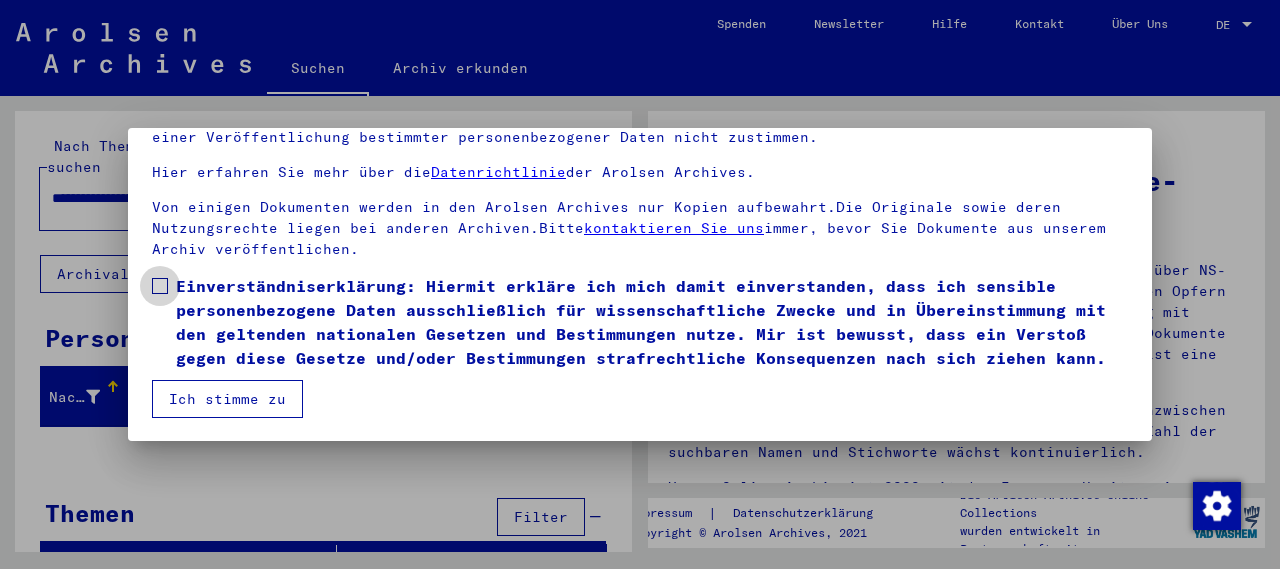 click on "Einverständniserklärung: Hiermit erkläre ich mich damit einverstanden, dass ich sensible personenbezogene Daten ausschließlich für wissenschaftliche Zwecke und in Übereinstimmung mit den geltenden nationalen Gesetzen und Bestimmungen nutze. Mir ist bewusst, dass ein Verstoß gegen diese Gesetze und/oder Bestimmungen strafrechtliche Konsequenzen nach sich ziehen kann." at bounding box center [640, 322] 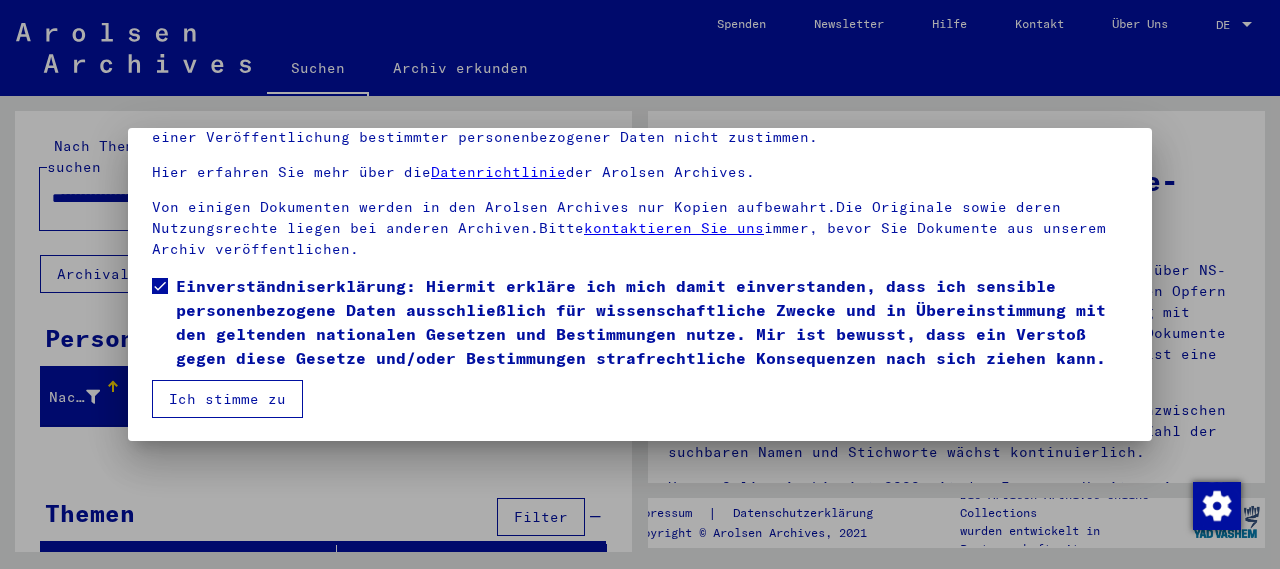 click on "Ich stimme zu" at bounding box center [227, 399] 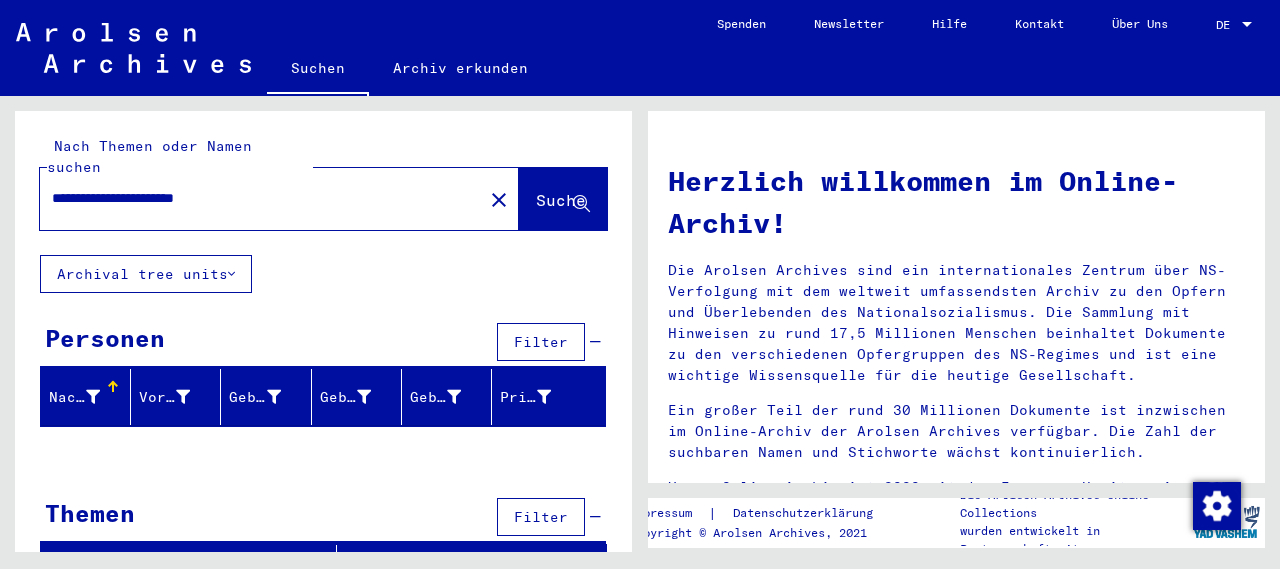 click on "**********" at bounding box center [255, 198] 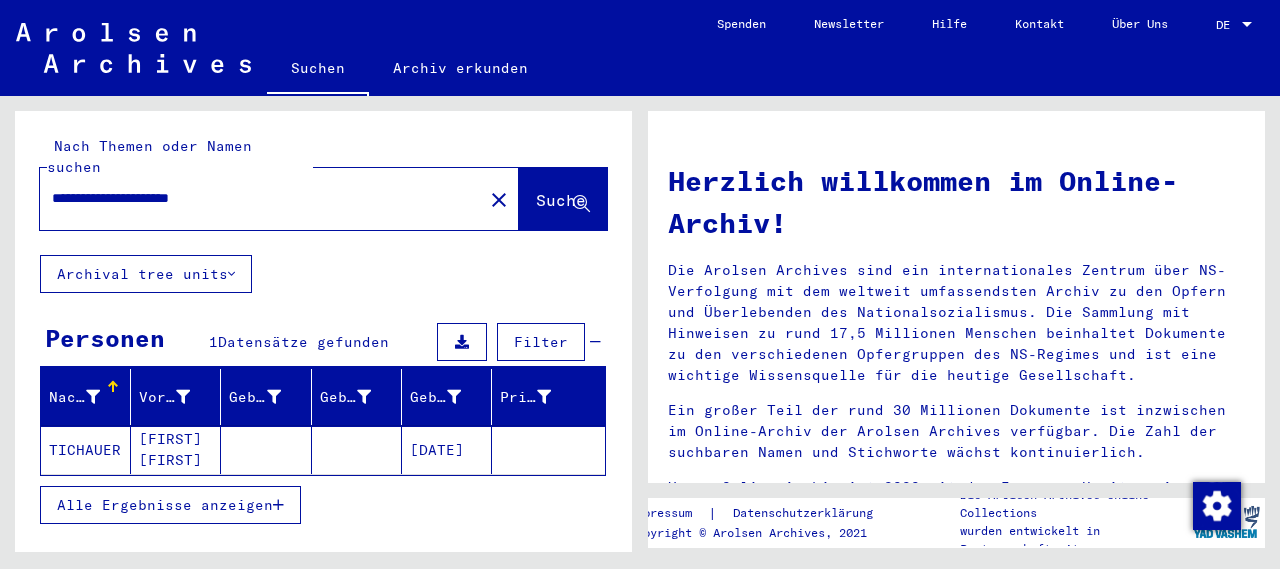 click on "[DATE]" 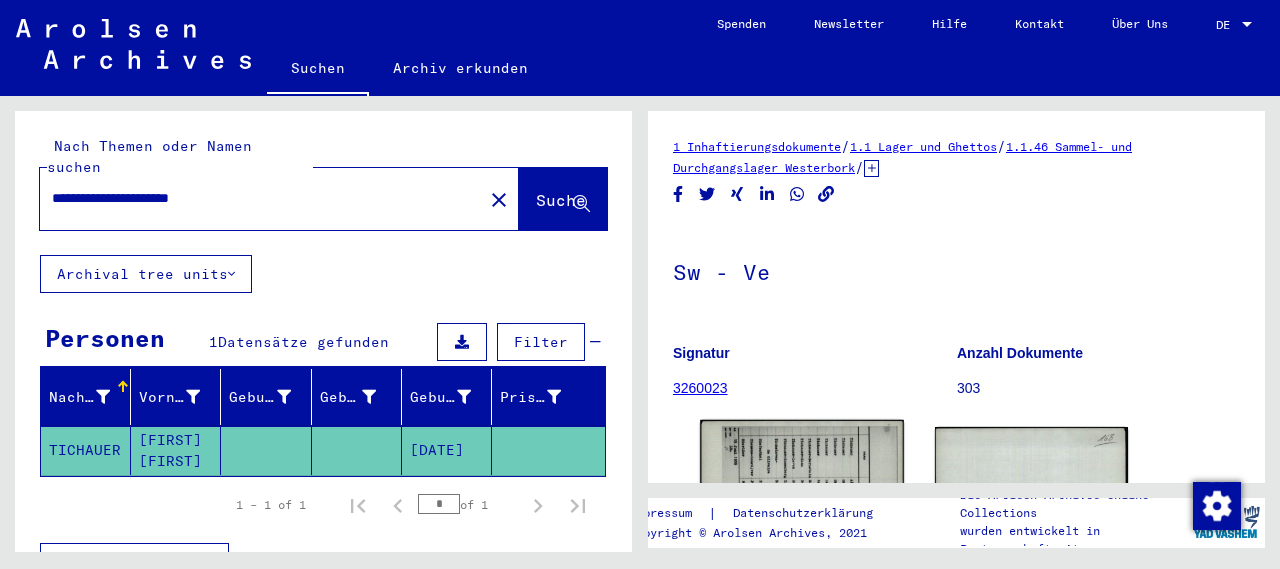 click 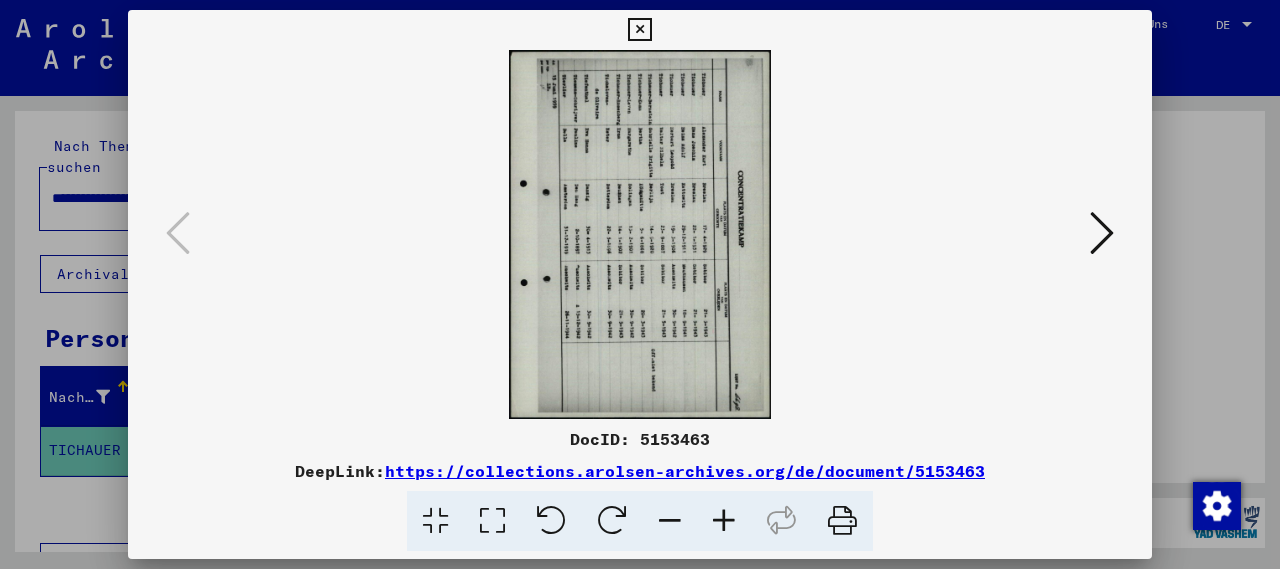 click at bounding box center [551, 521] 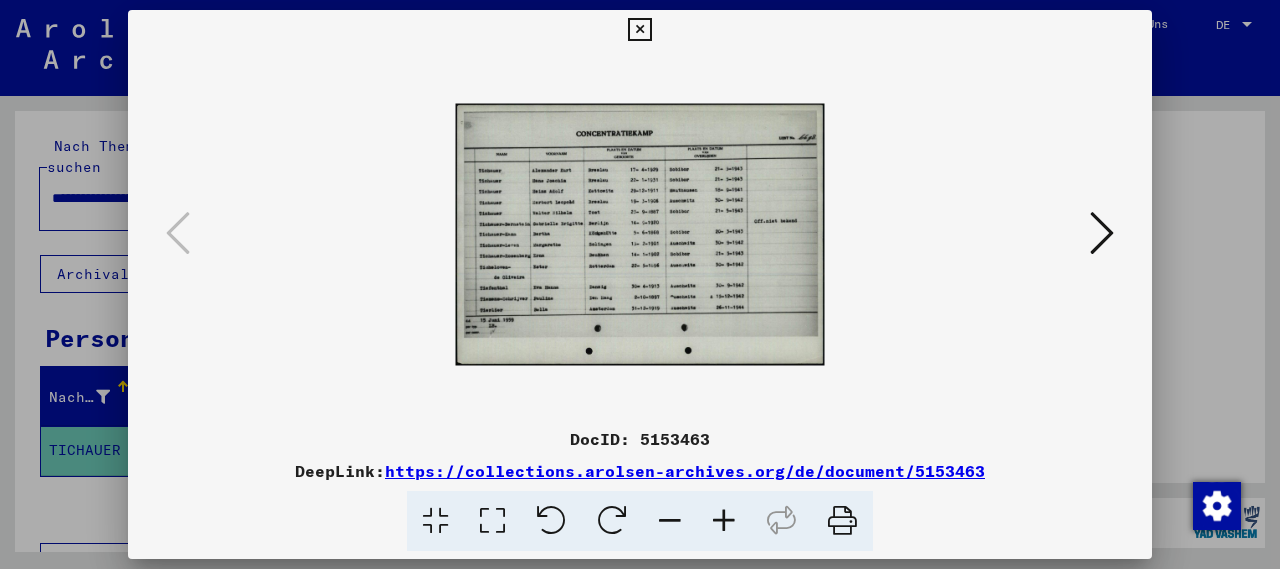 click at bounding box center (724, 521) 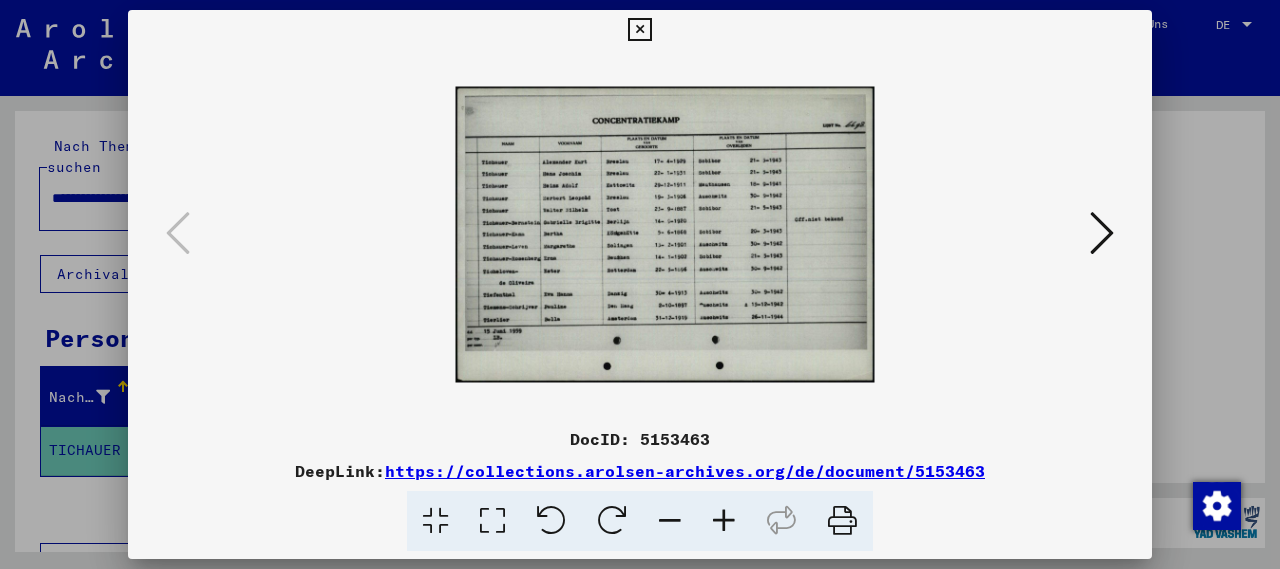 click at bounding box center [724, 521] 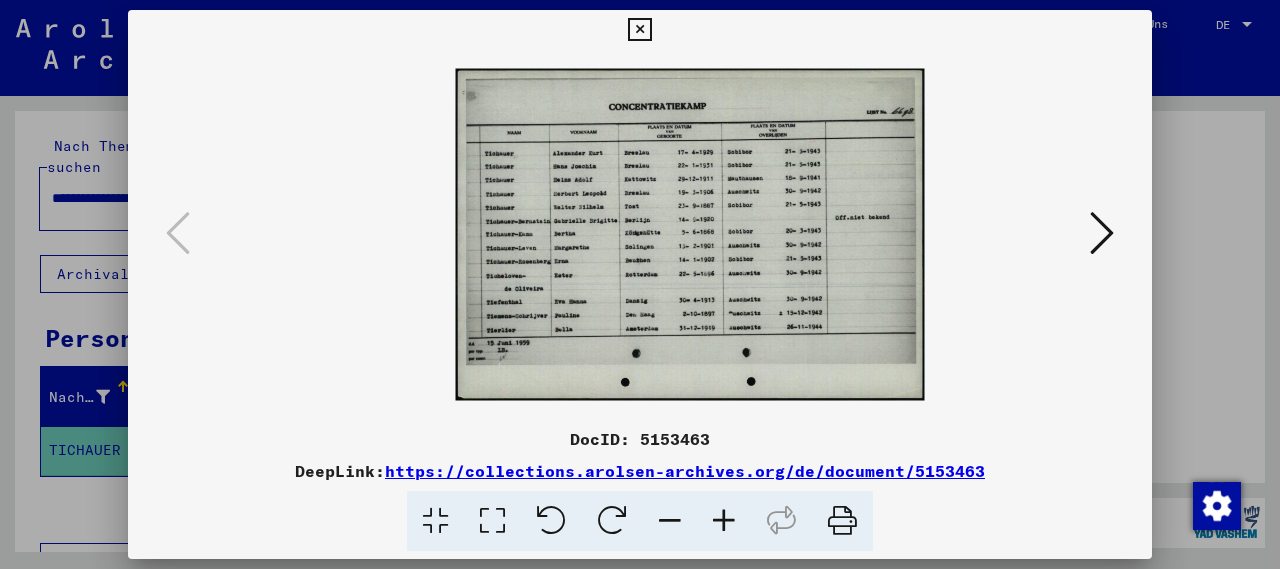 click at bounding box center (724, 521) 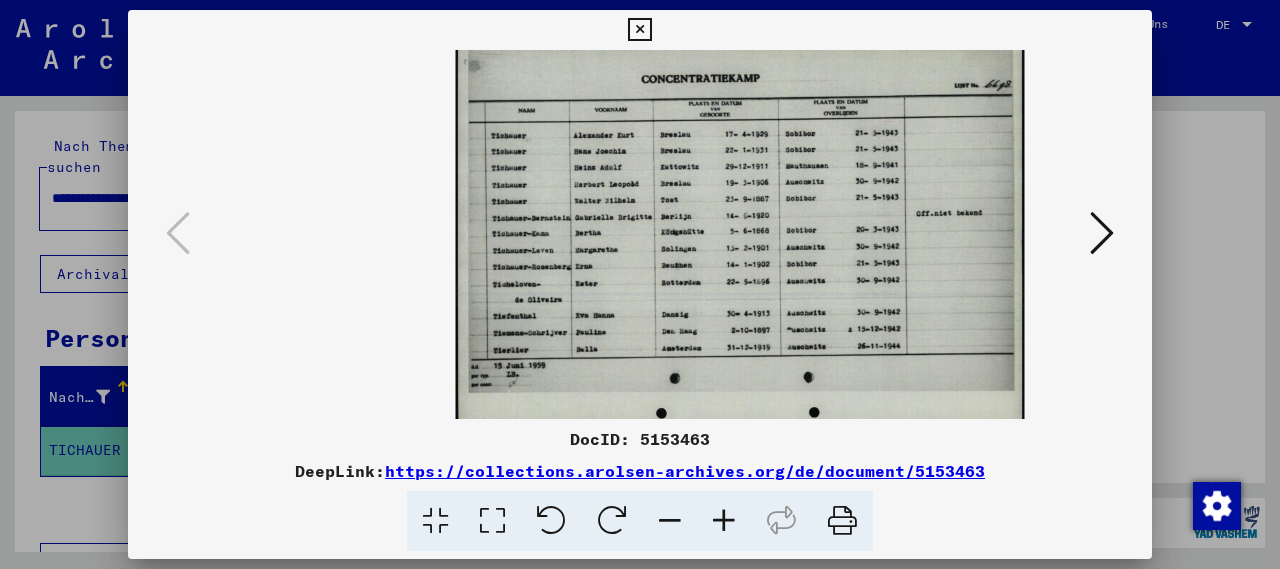 click at bounding box center [724, 521] 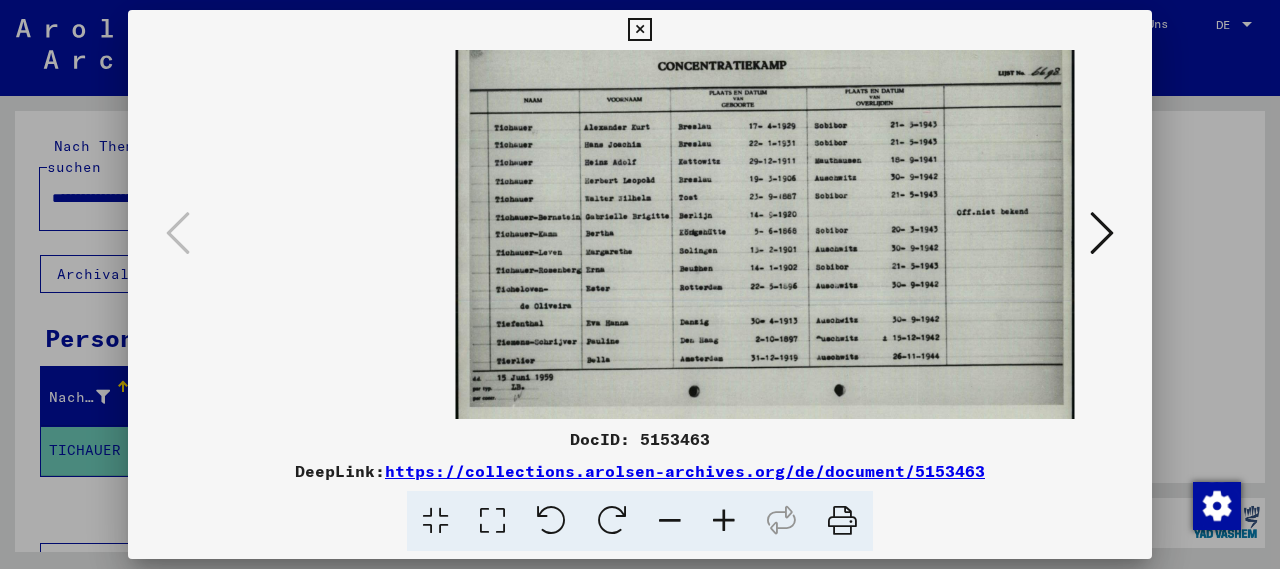 click at bounding box center (724, 521) 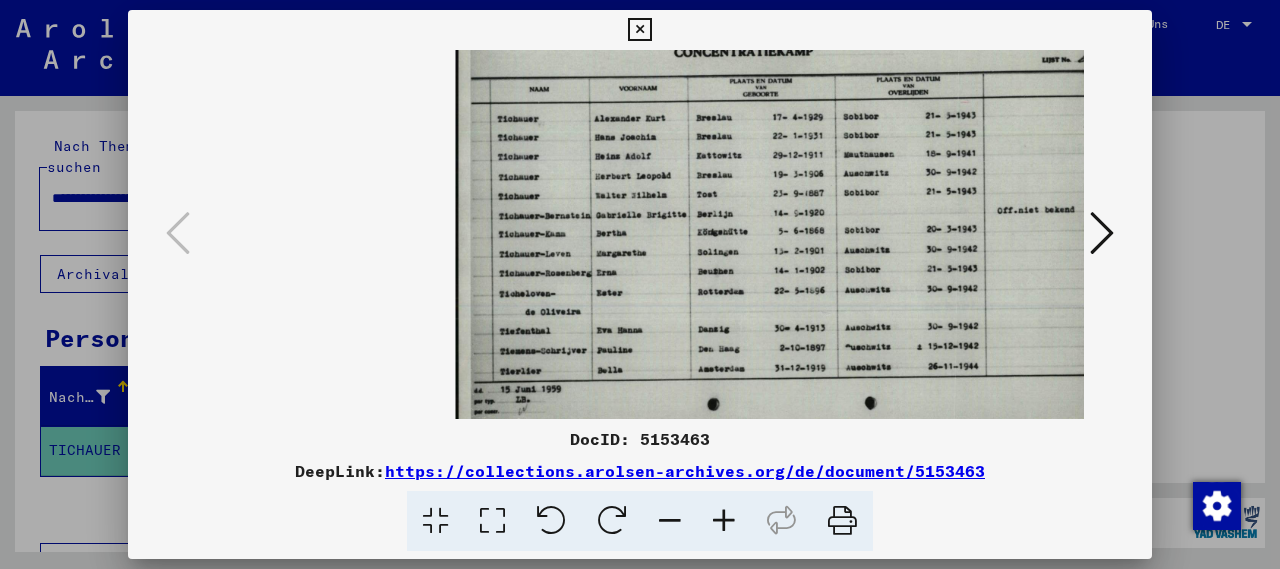 click at bounding box center (639, 30) 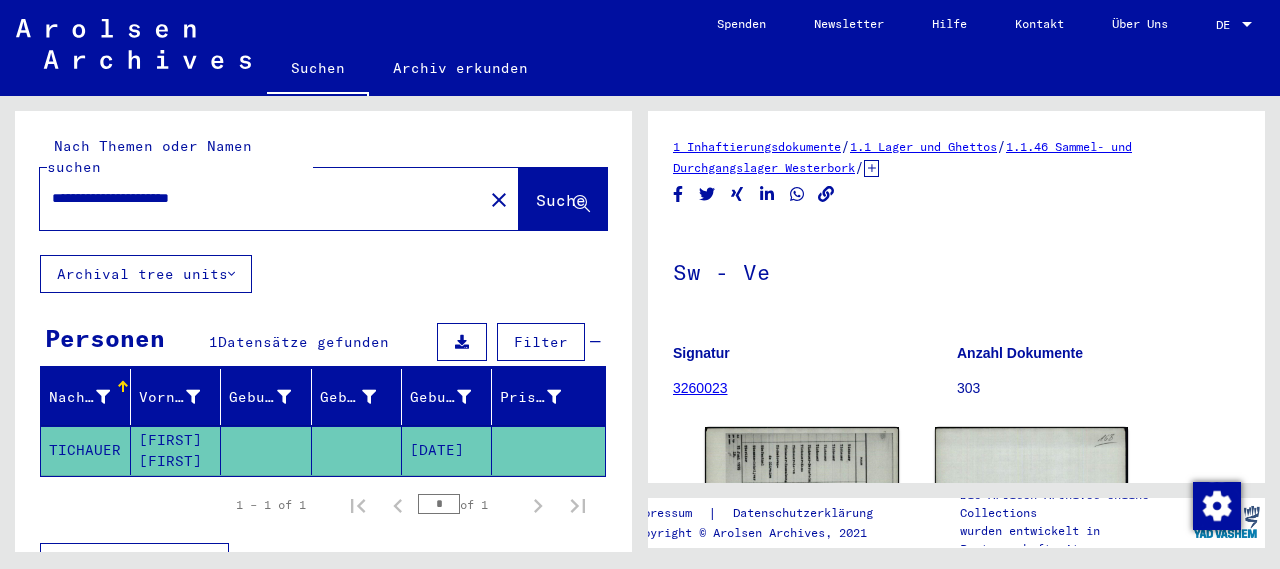 drag, startPoint x: 182, startPoint y: 179, endPoint x: 113, endPoint y: 183, distance: 69.115845 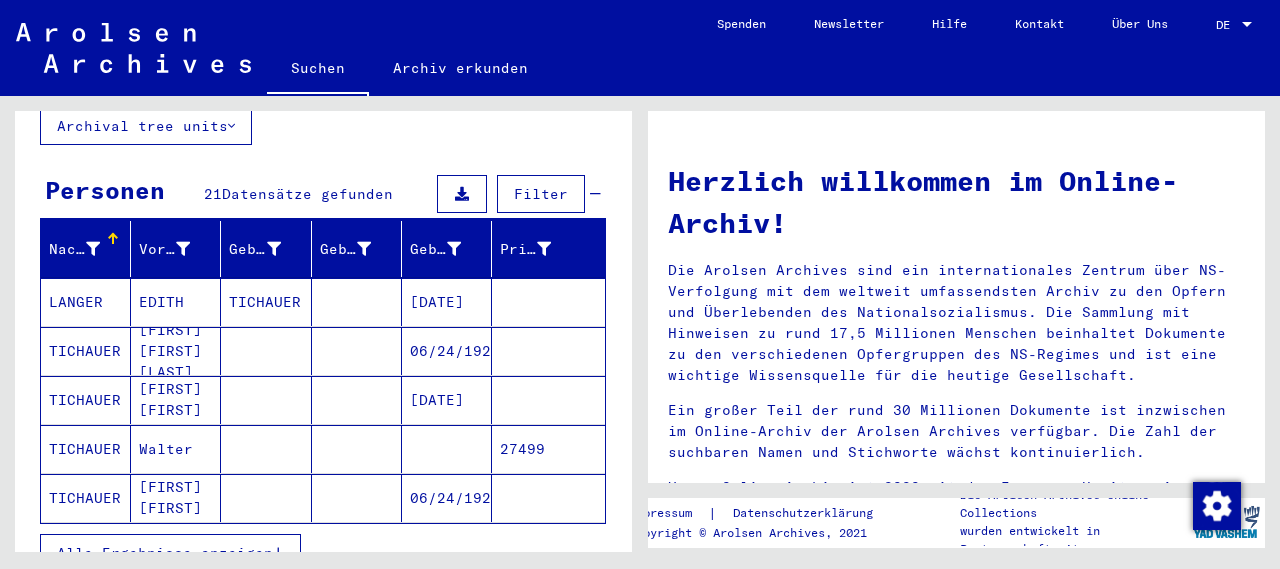 scroll, scrollTop: 166, scrollLeft: 0, axis: vertical 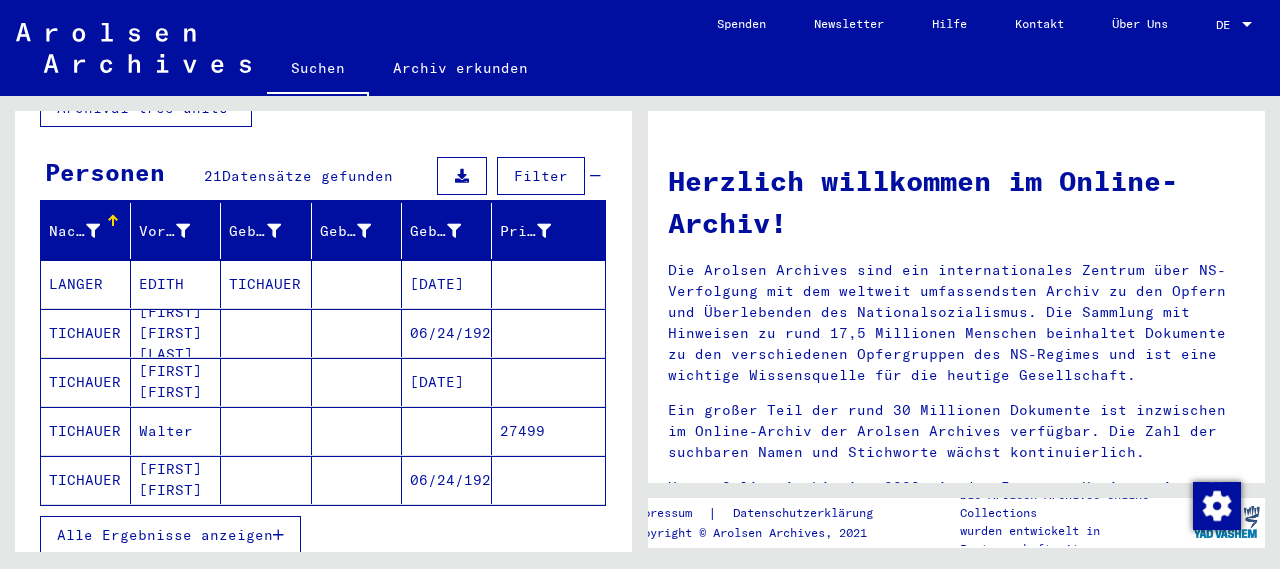 click on "[DATE]" at bounding box center [447, 431] 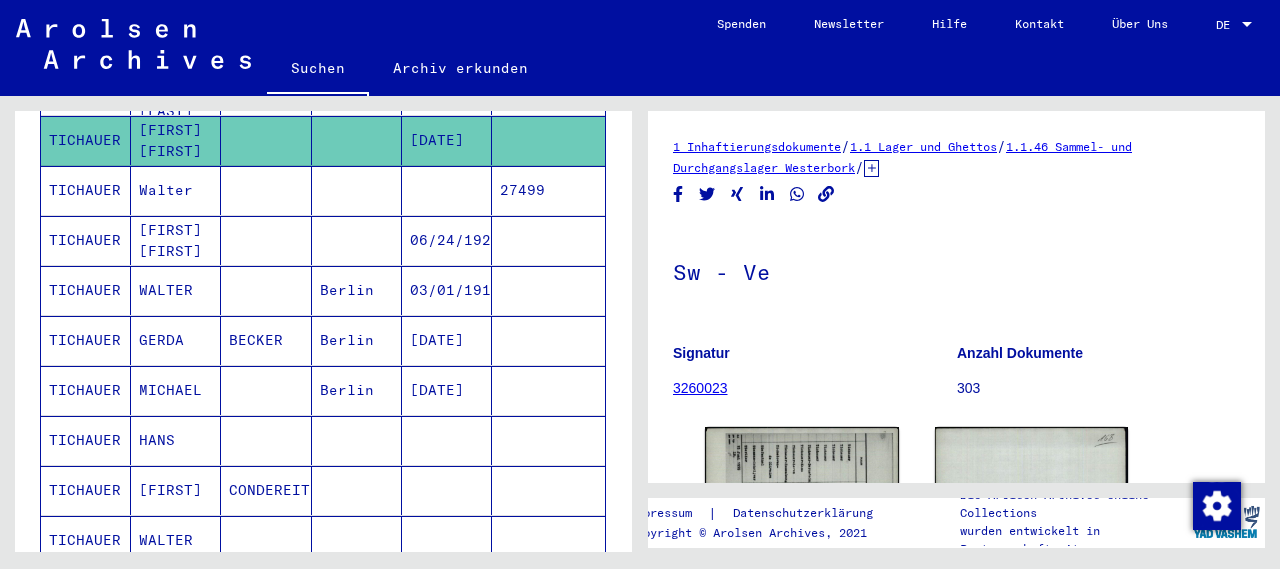 scroll, scrollTop: 370, scrollLeft: 0, axis: vertical 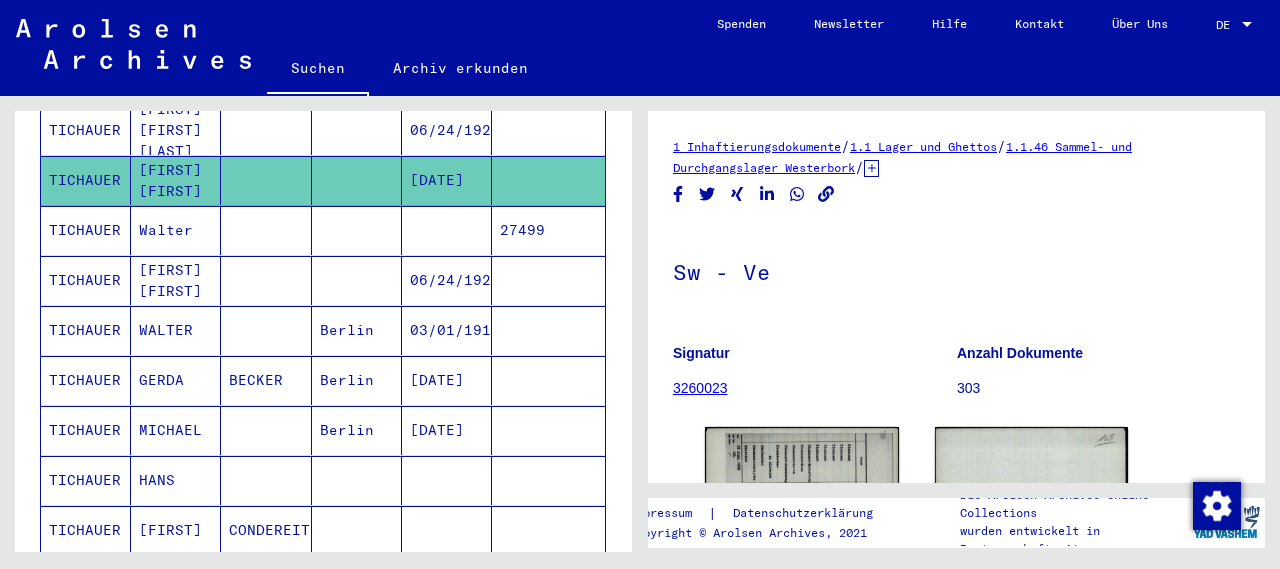 click on "27499" at bounding box center [548, 280] 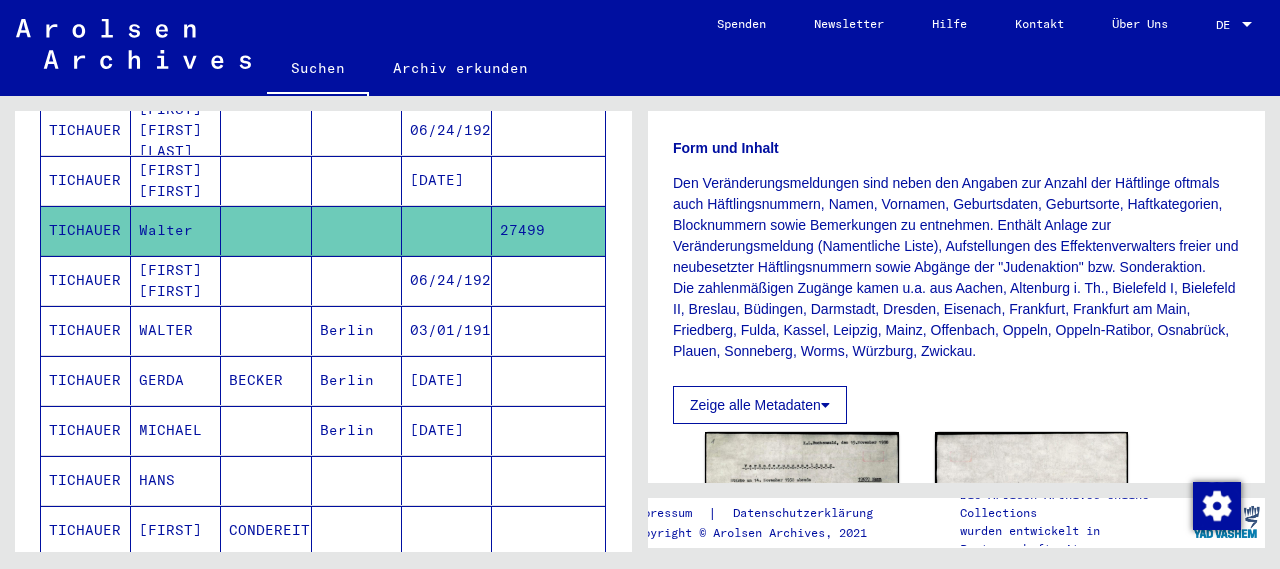 scroll, scrollTop: 675, scrollLeft: 0, axis: vertical 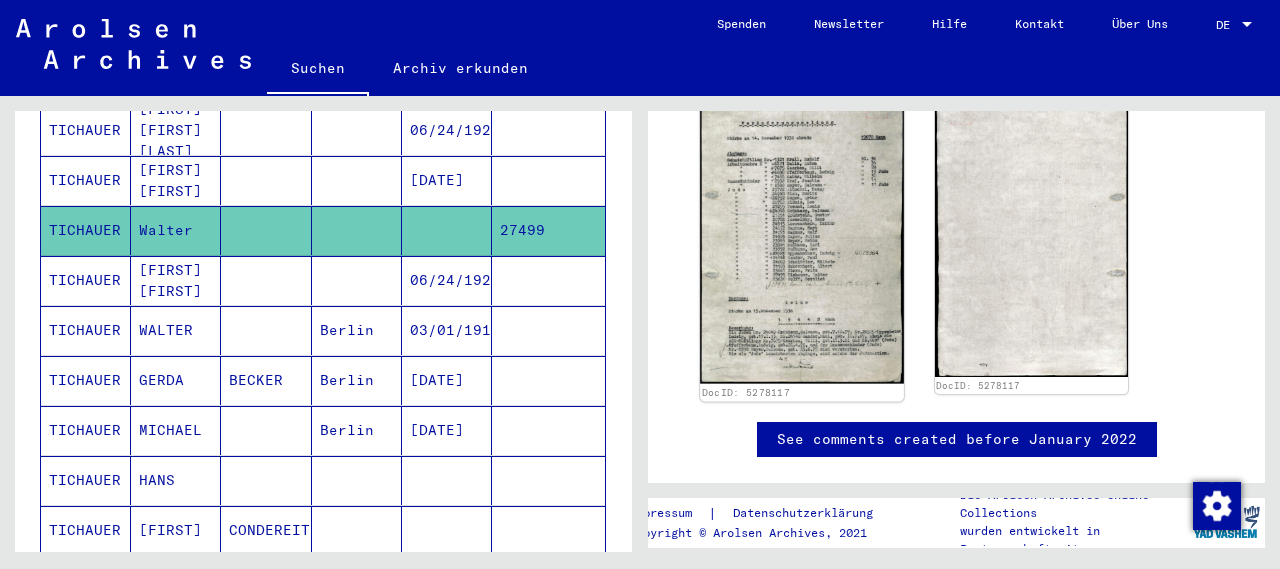 click 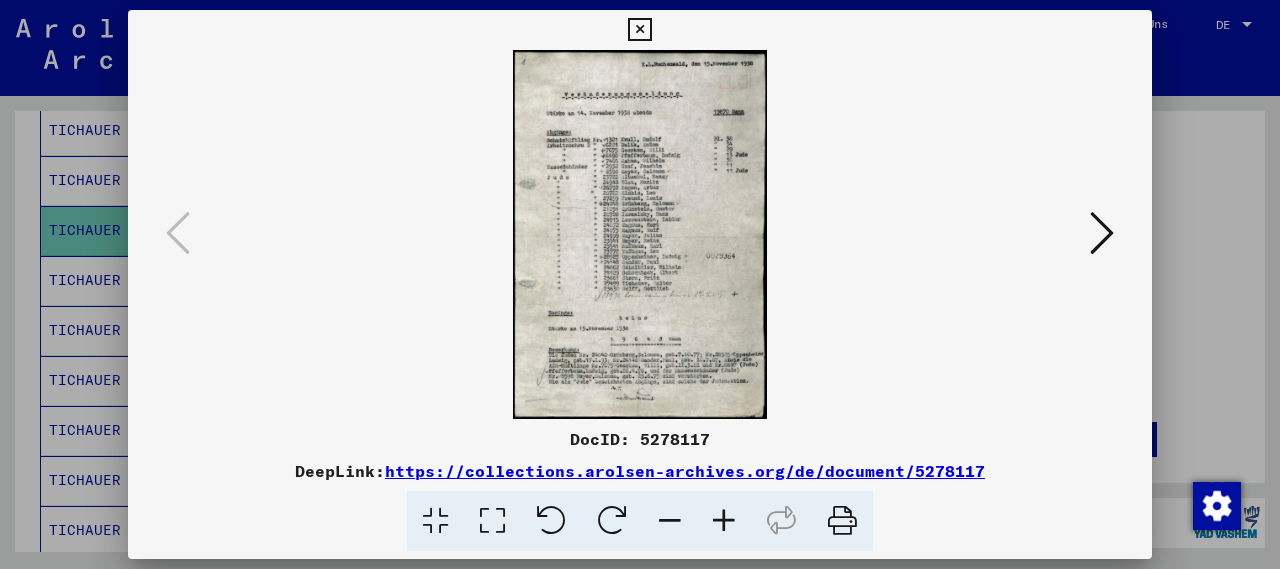click at bounding box center (724, 521) 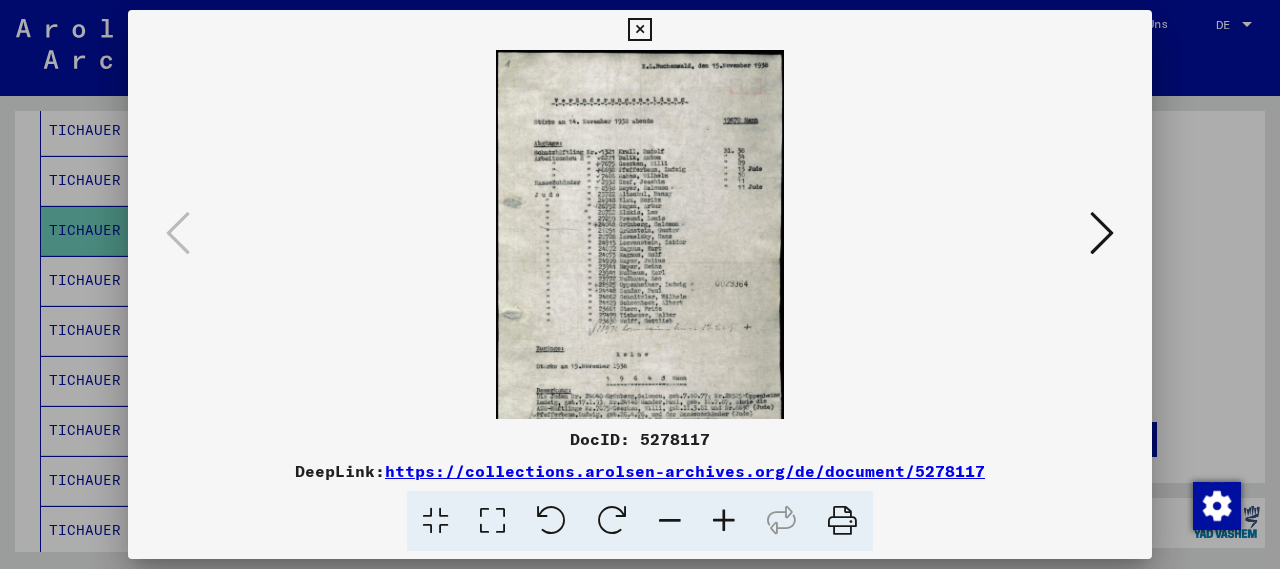 click at bounding box center (724, 521) 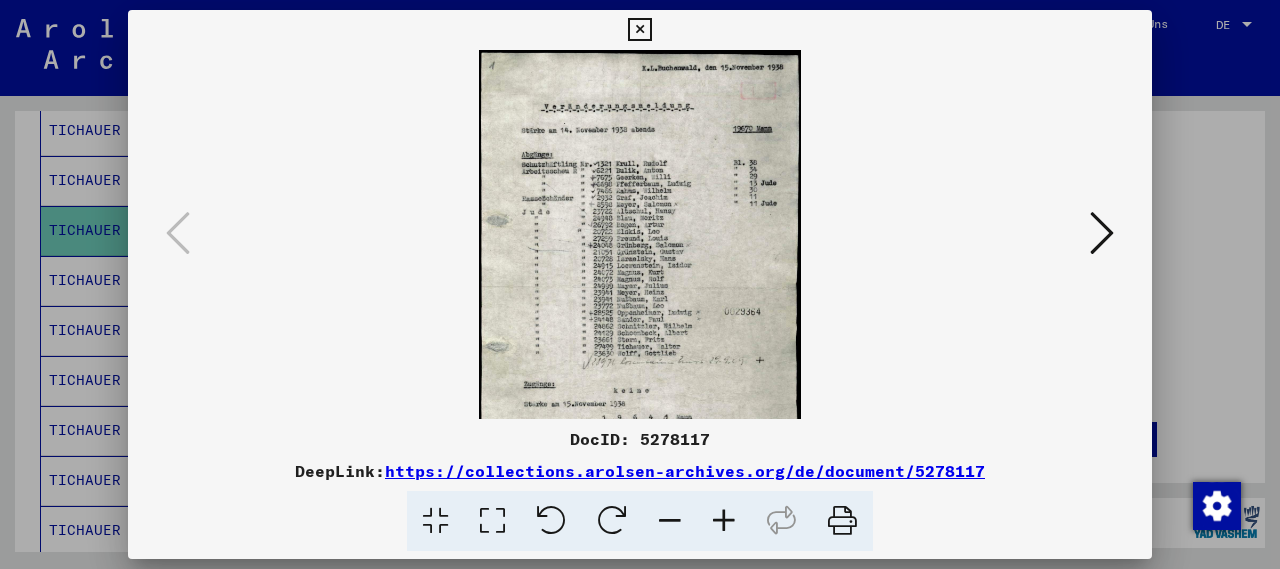 click at bounding box center [724, 521] 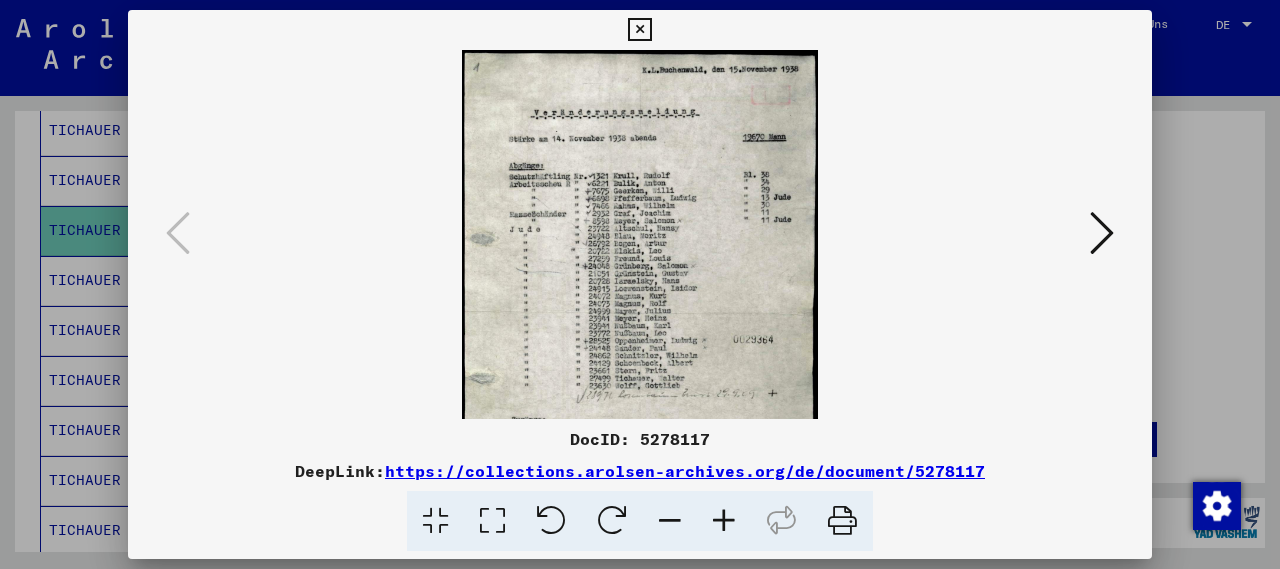 click at bounding box center [724, 521] 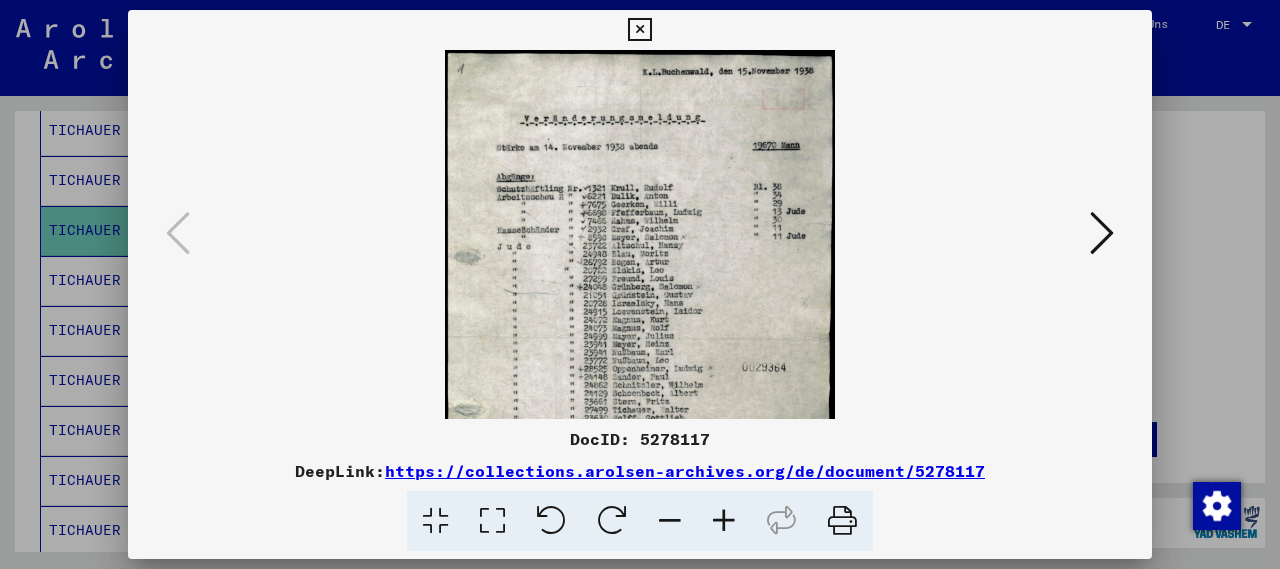click at bounding box center (724, 521) 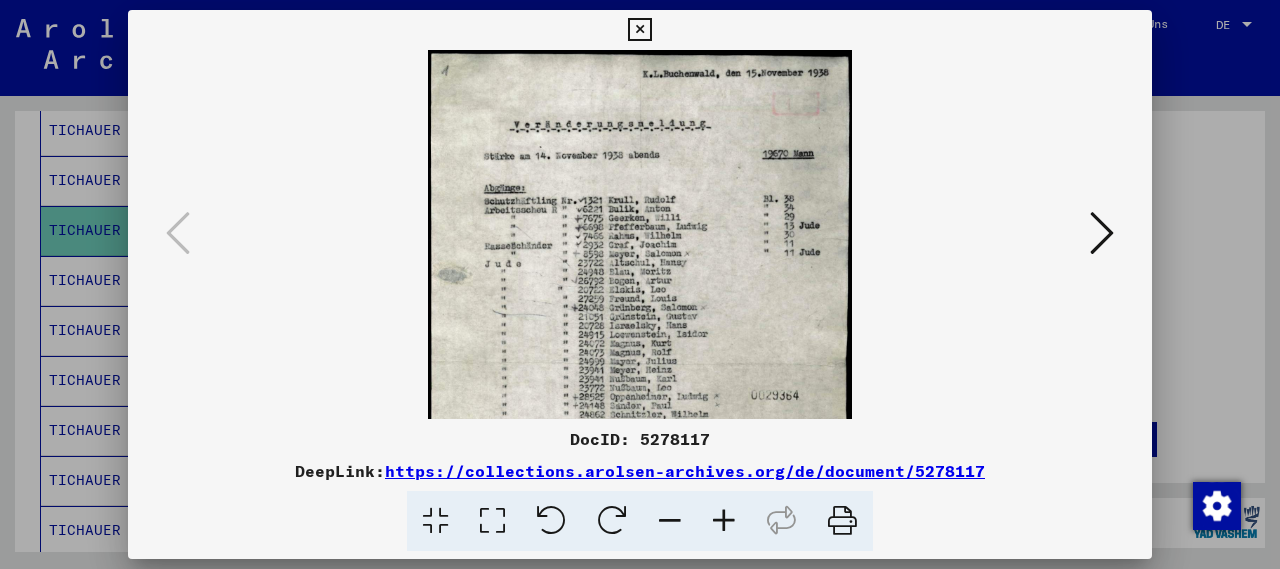 click at bounding box center (724, 521) 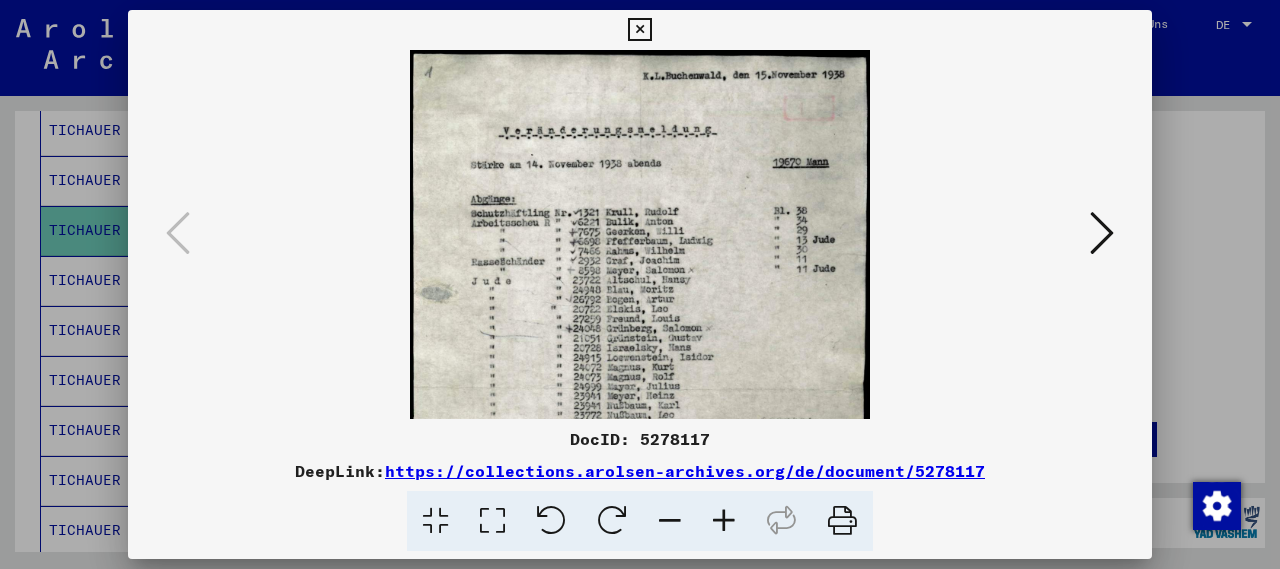 click at bounding box center [724, 521] 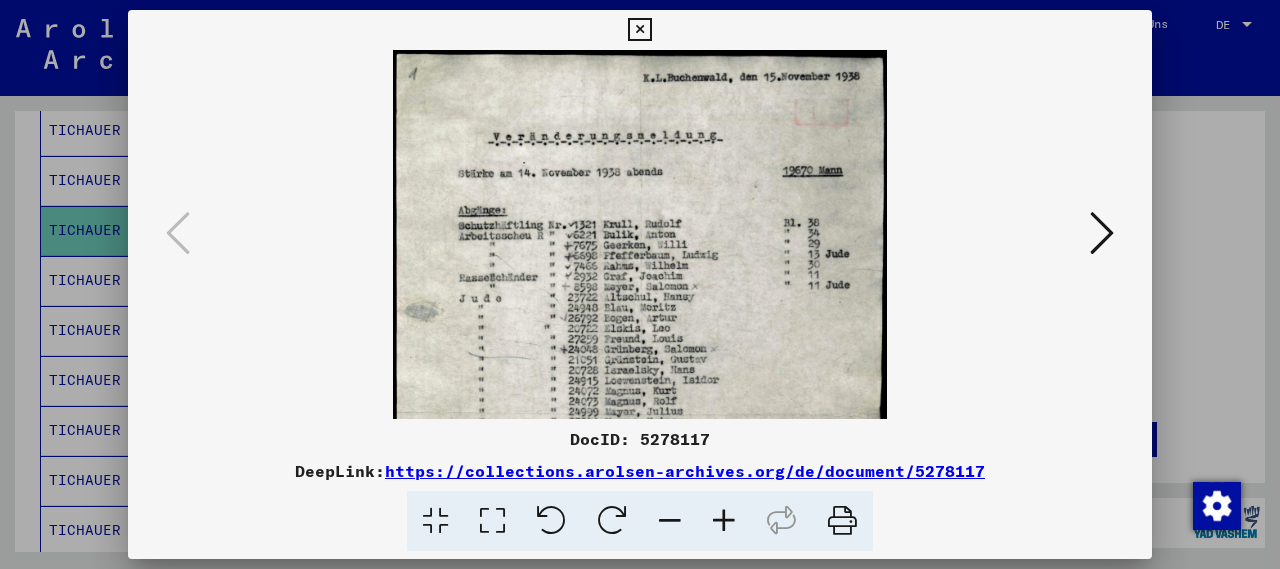 click at bounding box center [639, 30] 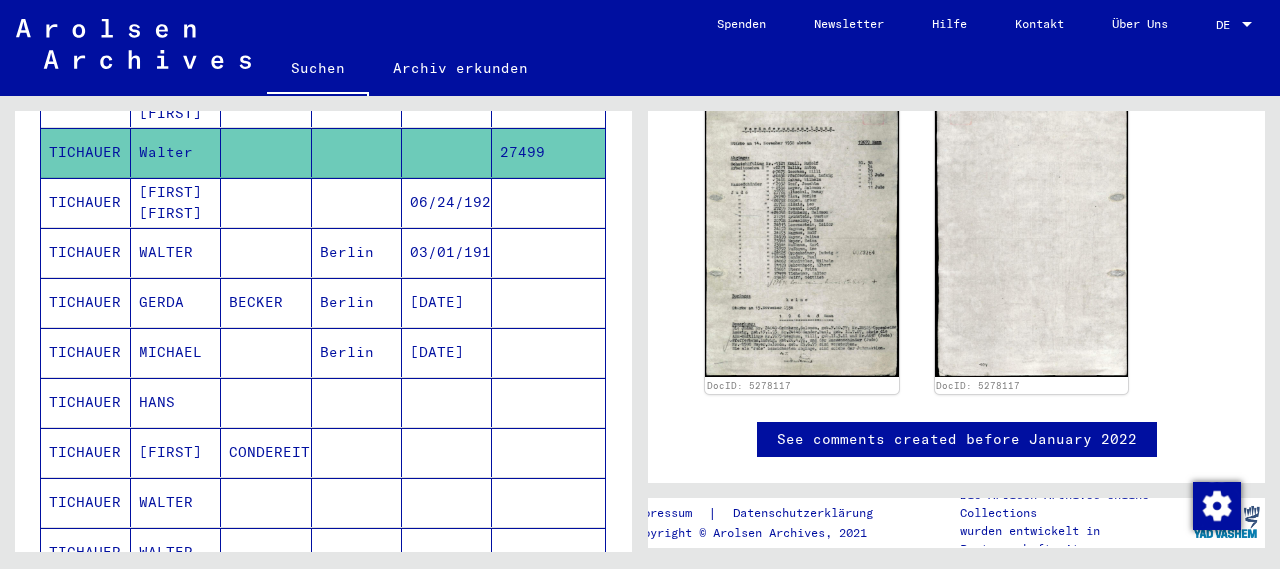 scroll, scrollTop: 455, scrollLeft: 0, axis: vertical 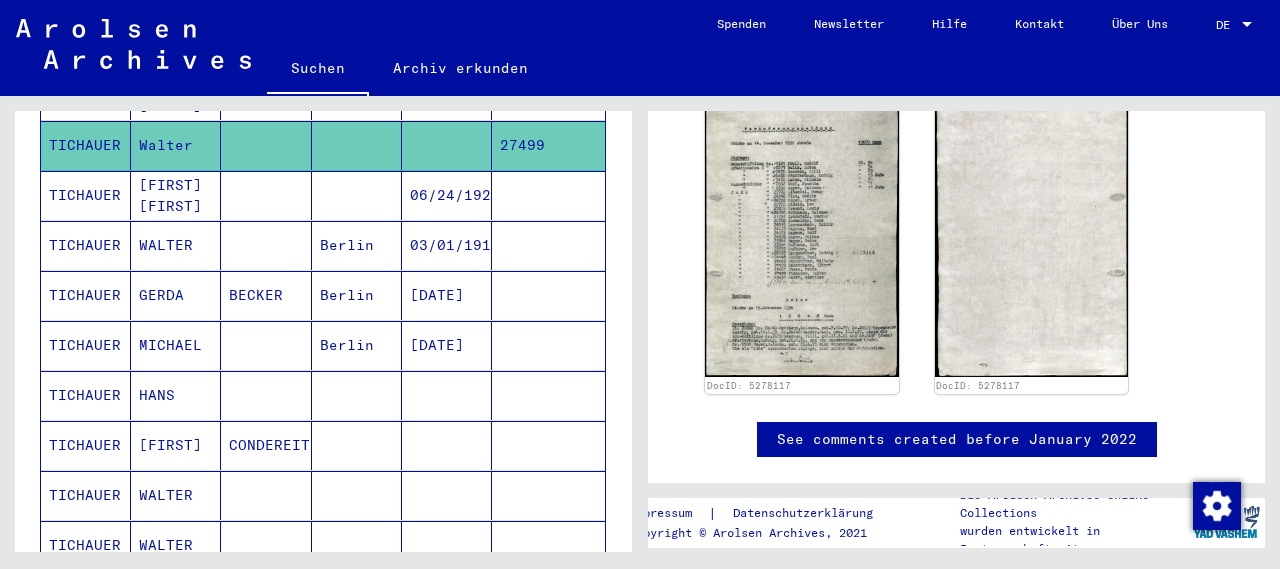 click on "WALTER" at bounding box center (176, 545) 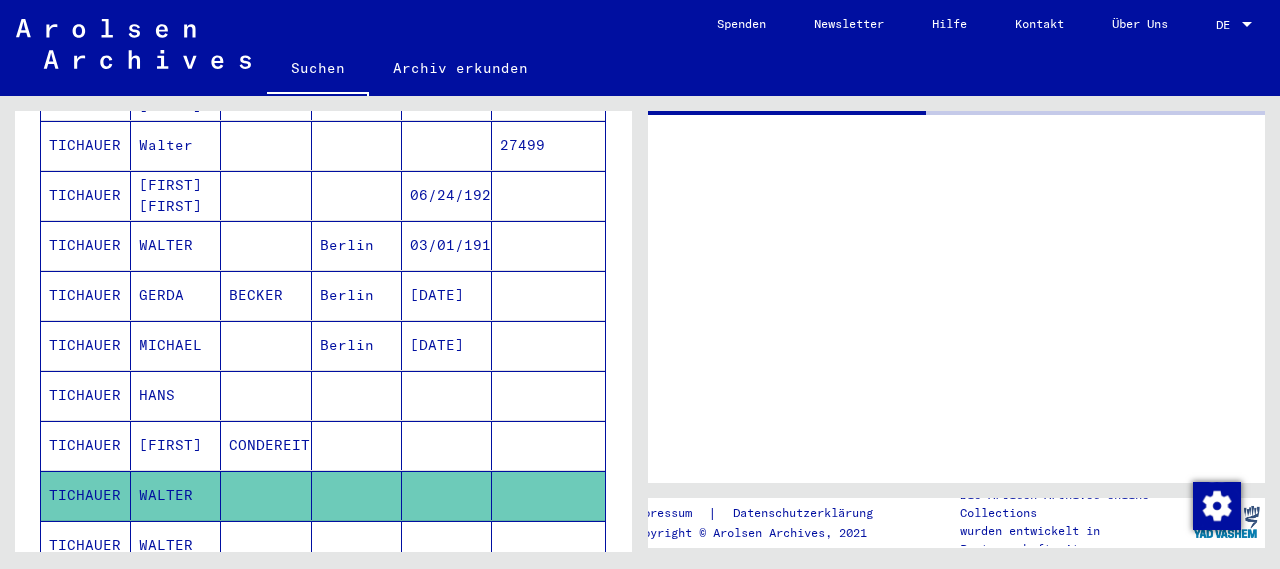 scroll, scrollTop: 0, scrollLeft: 0, axis: both 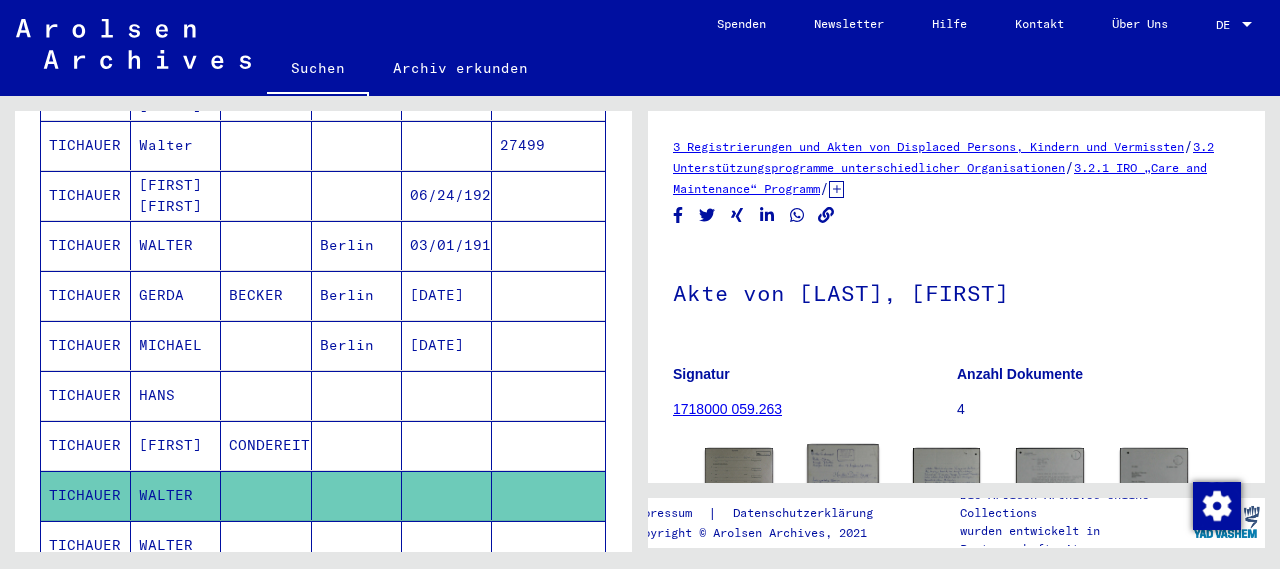 click 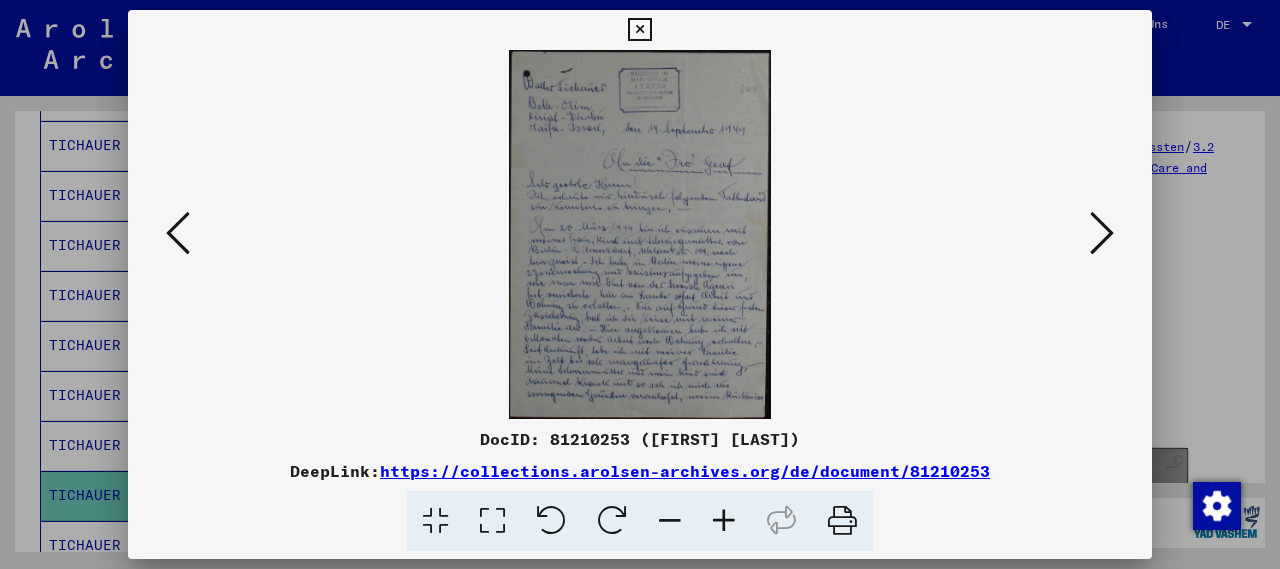 click at bounding box center [639, 30] 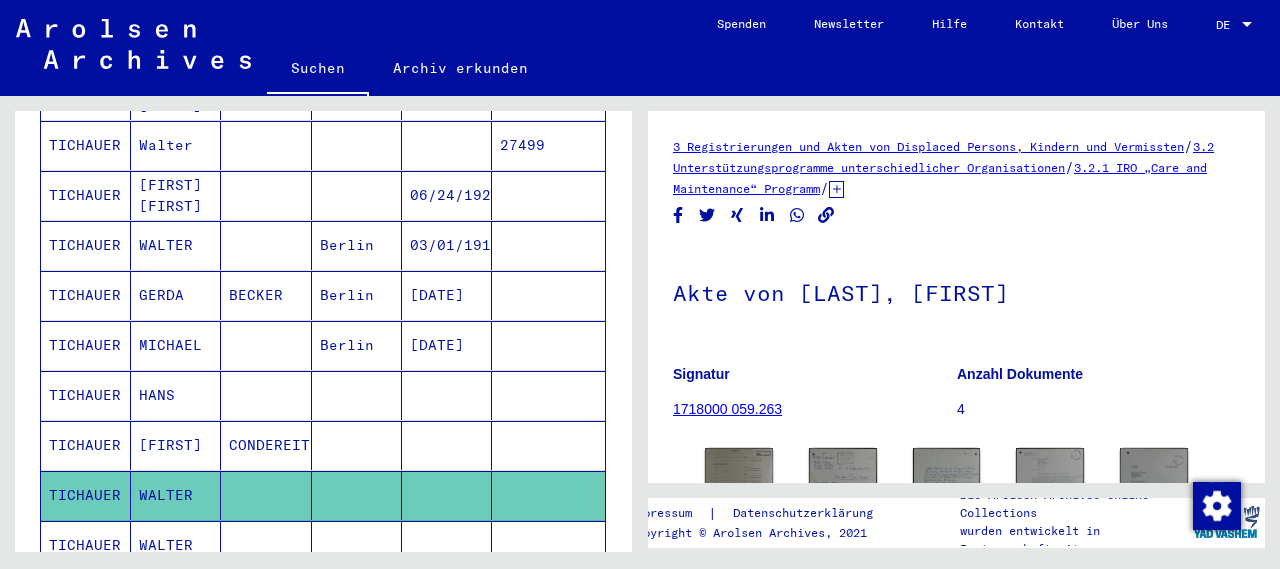 click on "WALTER" at bounding box center (176, 595) 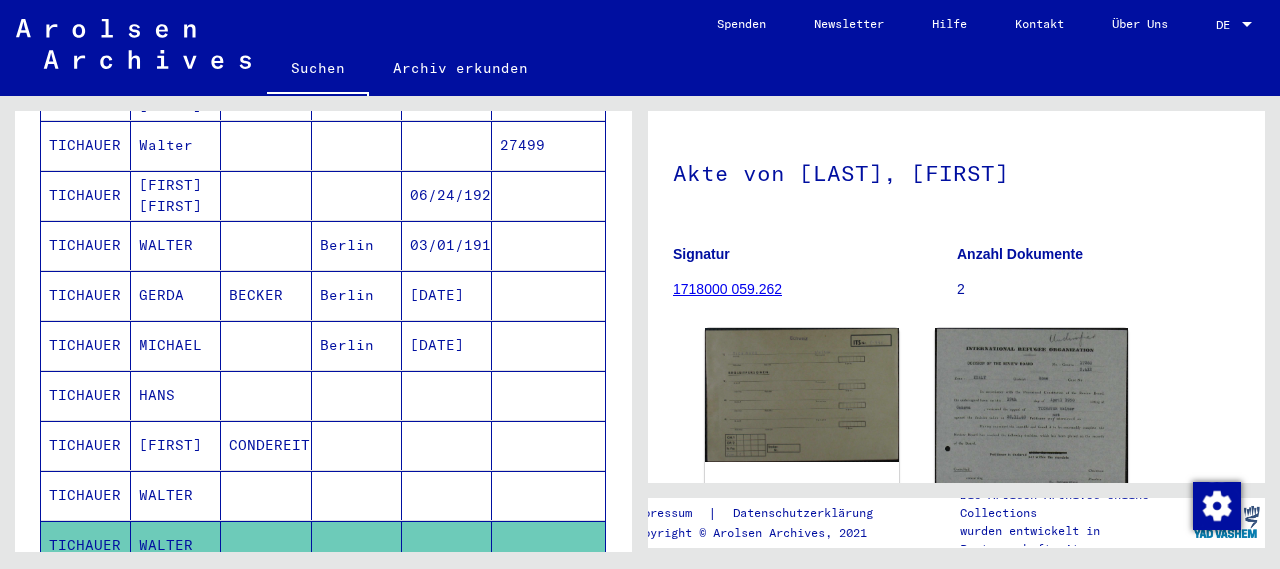 scroll, scrollTop: 141, scrollLeft: 0, axis: vertical 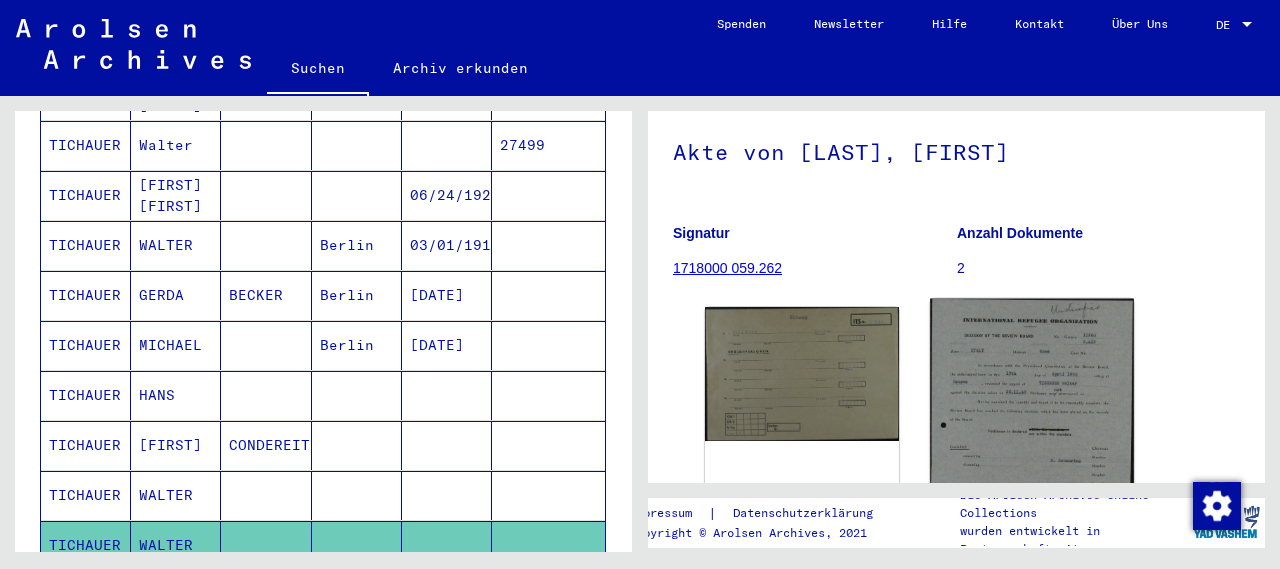 click 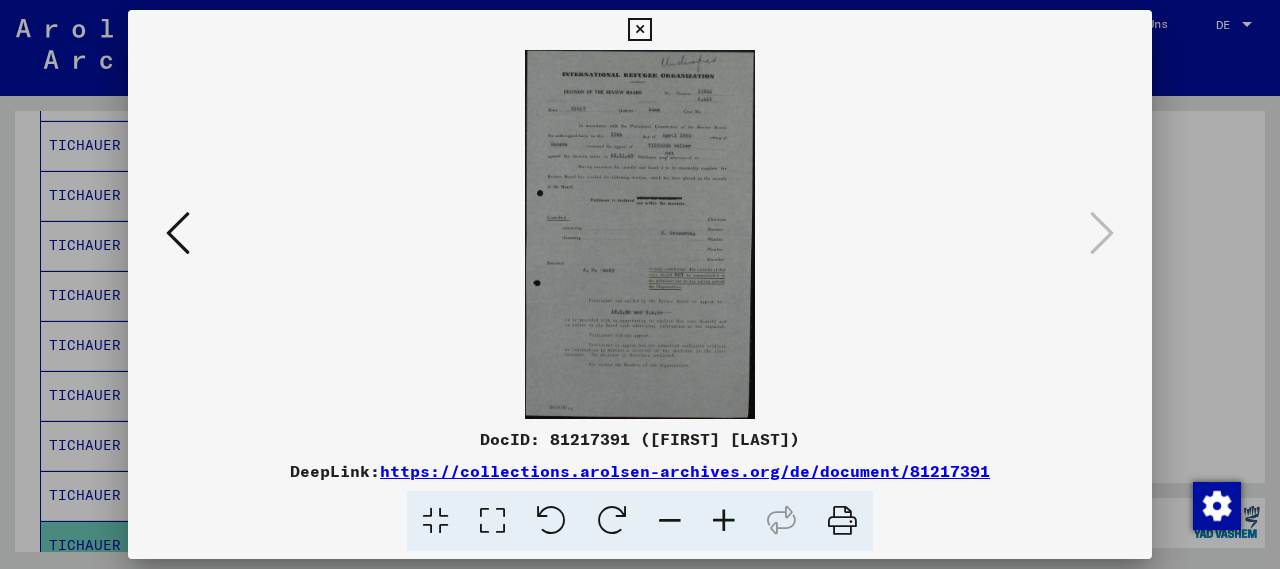 click at bounding box center (639, 30) 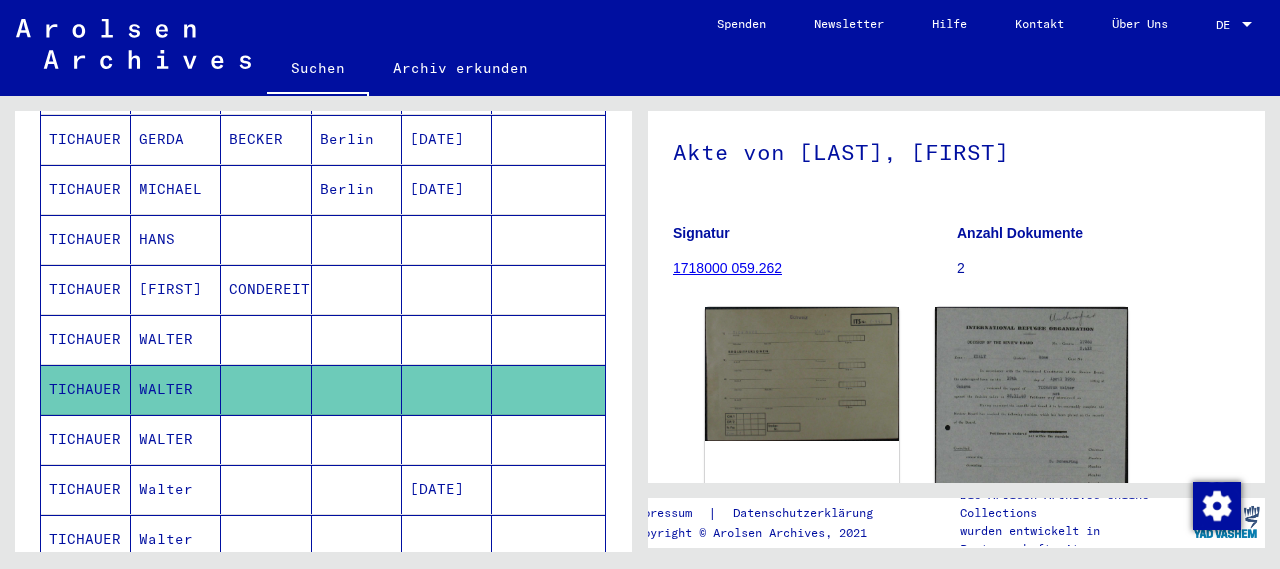 scroll, scrollTop: 627, scrollLeft: 0, axis: vertical 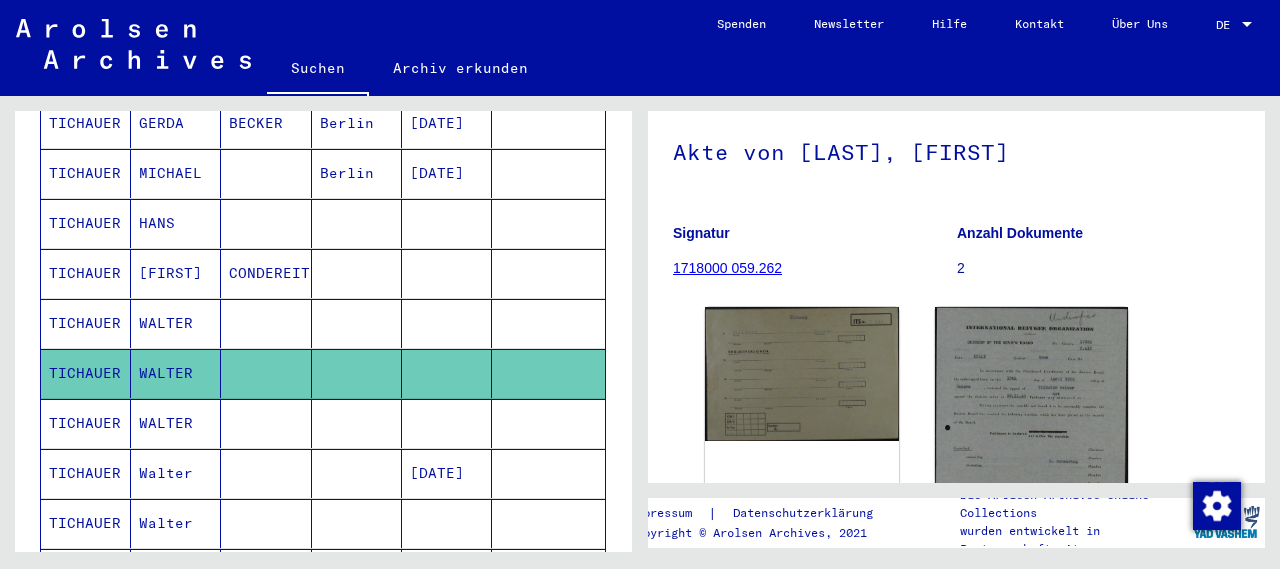 click at bounding box center [447, 473] 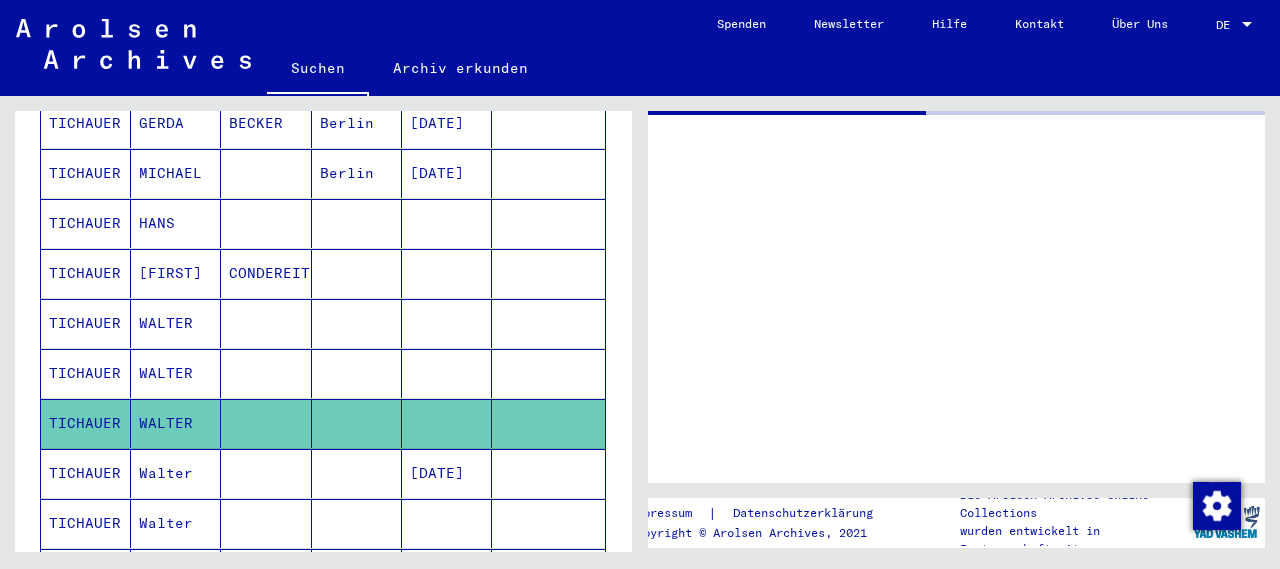 scroll, scrollTop: 0, scrollLeft: 0, axis: both 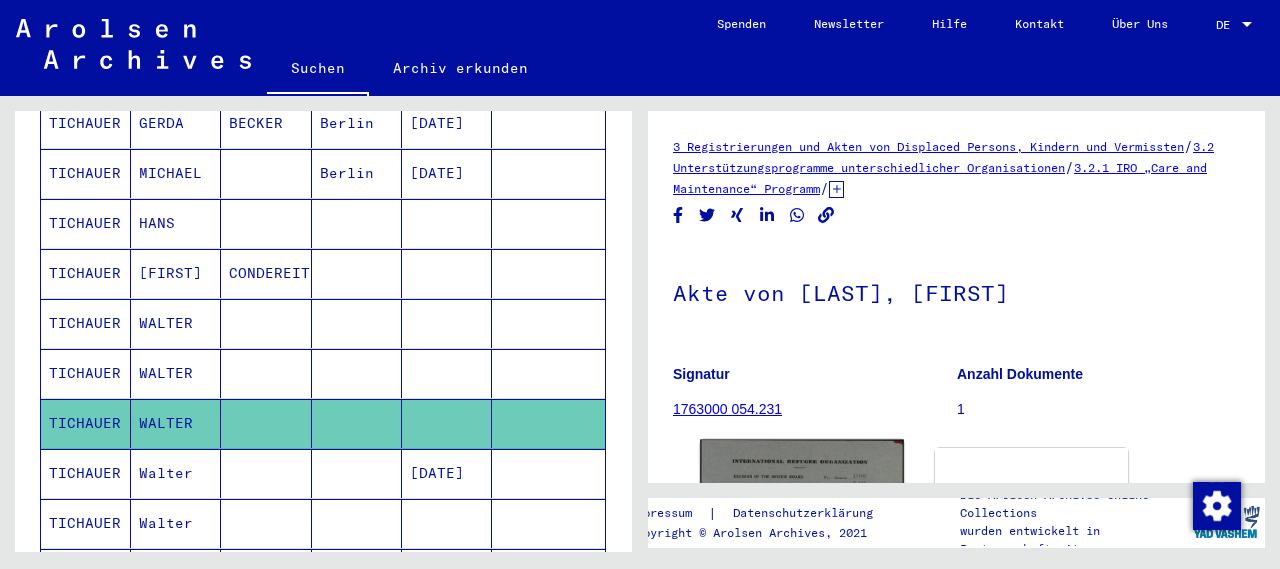 click 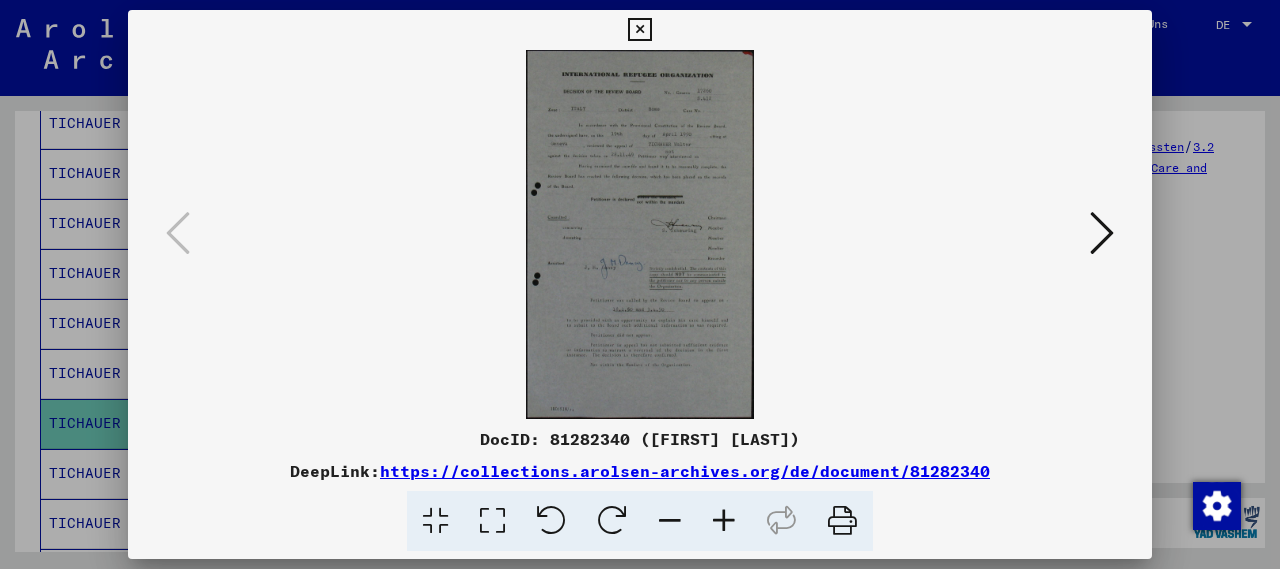 click at bounding box center (639, 30) 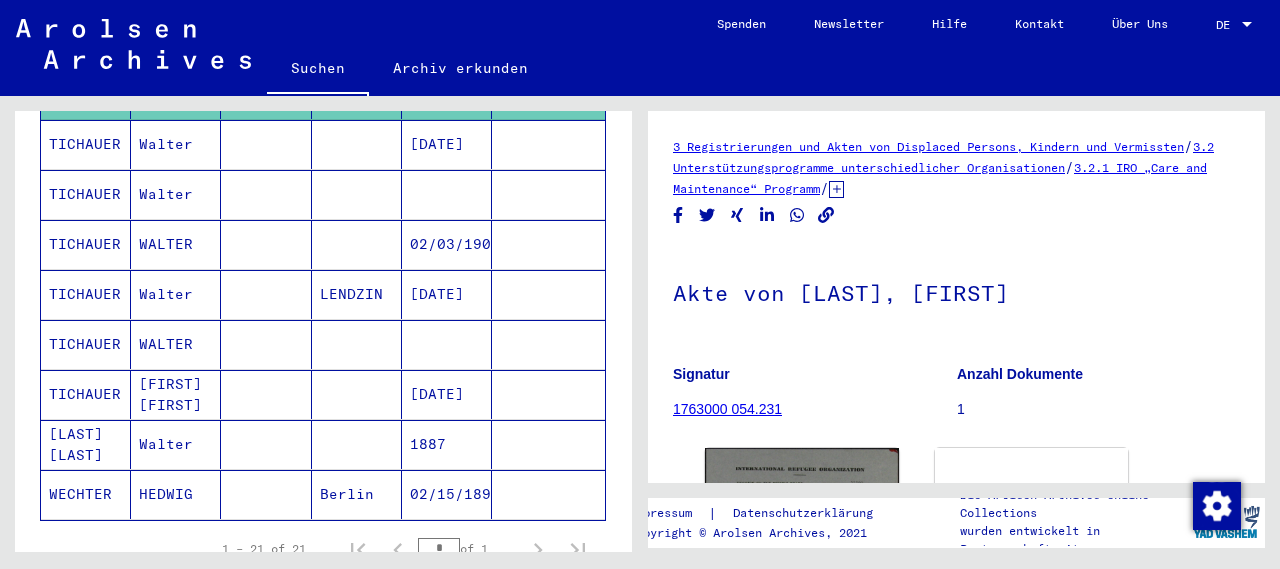 scroll, scrollTop: 1027, scrollLeft: 0, axis: vertical 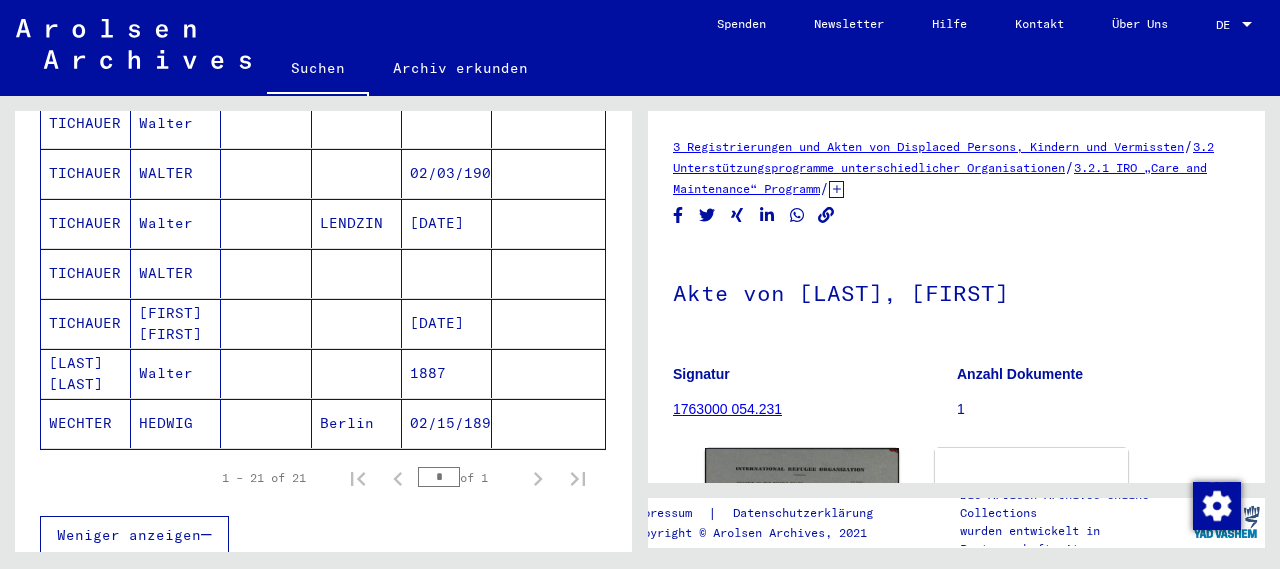 click on "[DATE]" at bounding box center [447, 373] 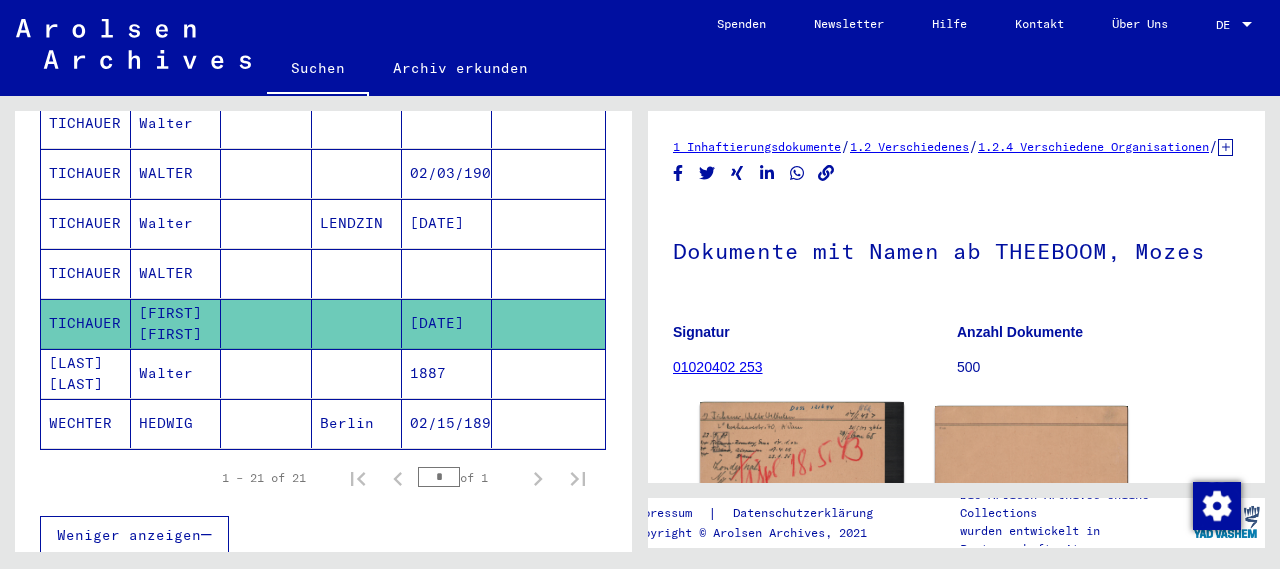 click 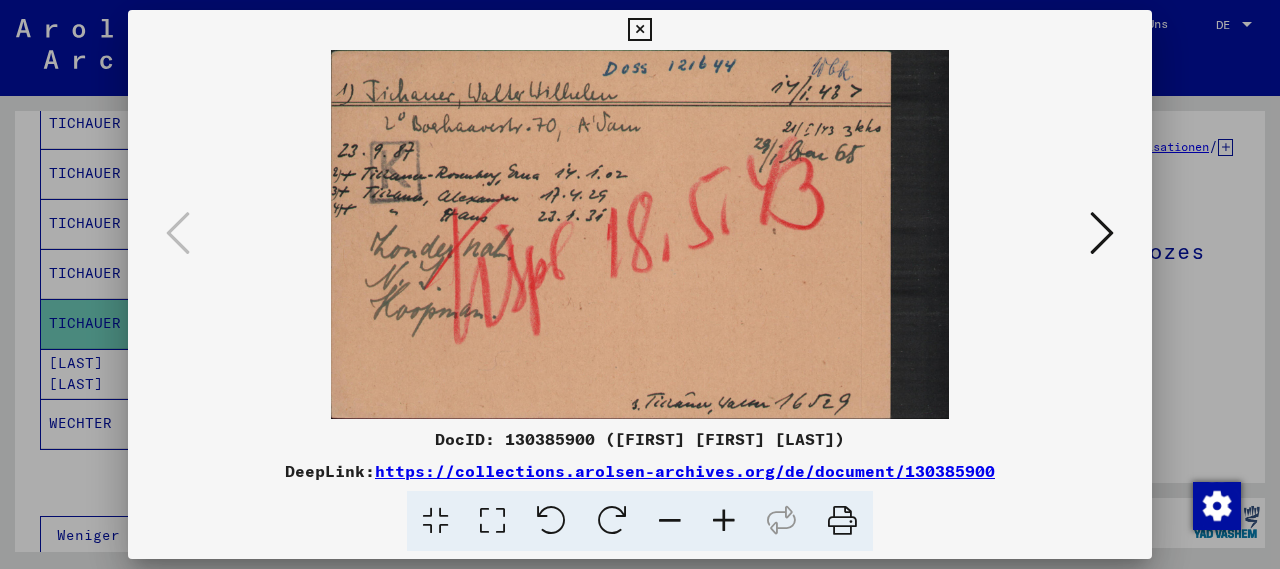 click at bounding box center (639, 30) 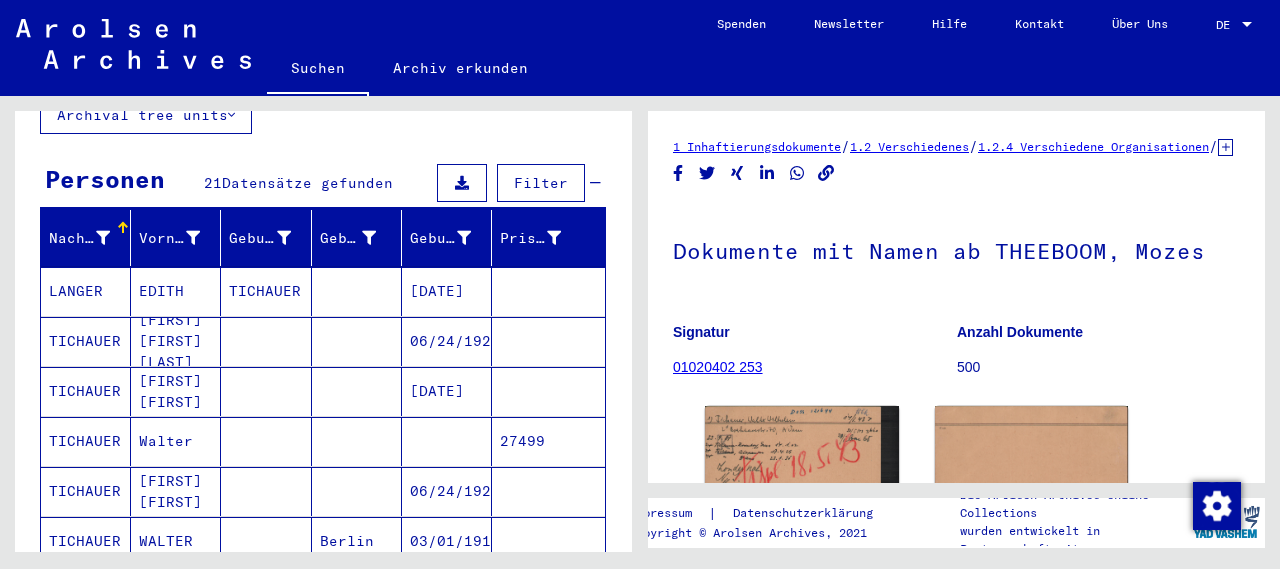 scroll, scrollTop: 104, scrollLeft: 0, axis: vertical 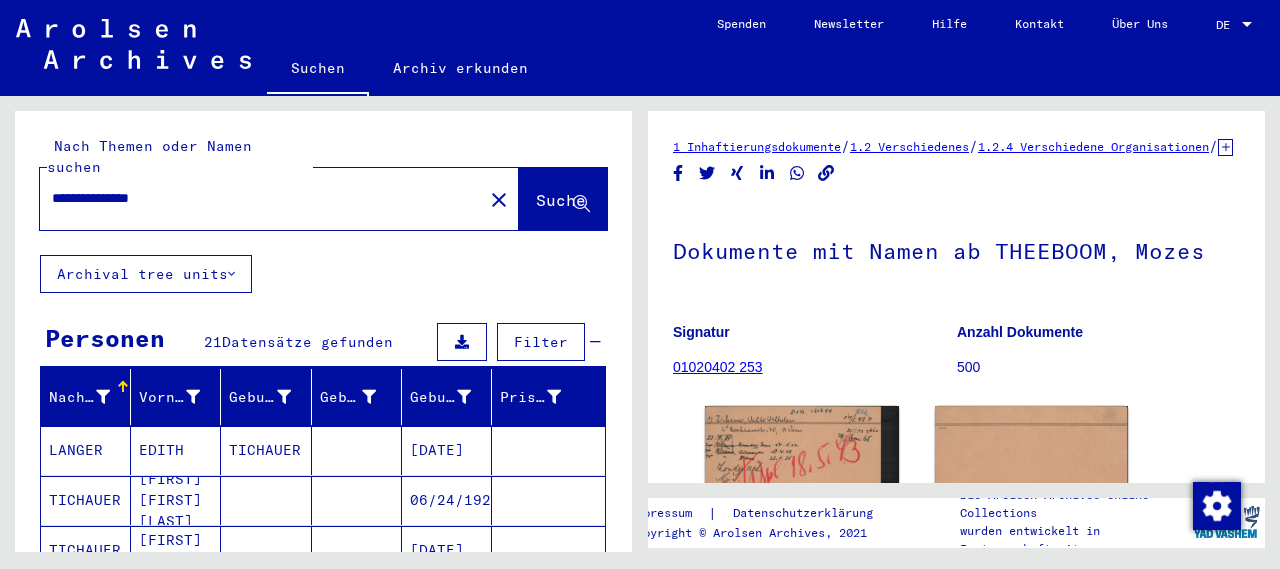 drag, startPoint x: 101, startPoint y: 179, endPoint x: 7, endPoint y: 163, distance: 95.35198 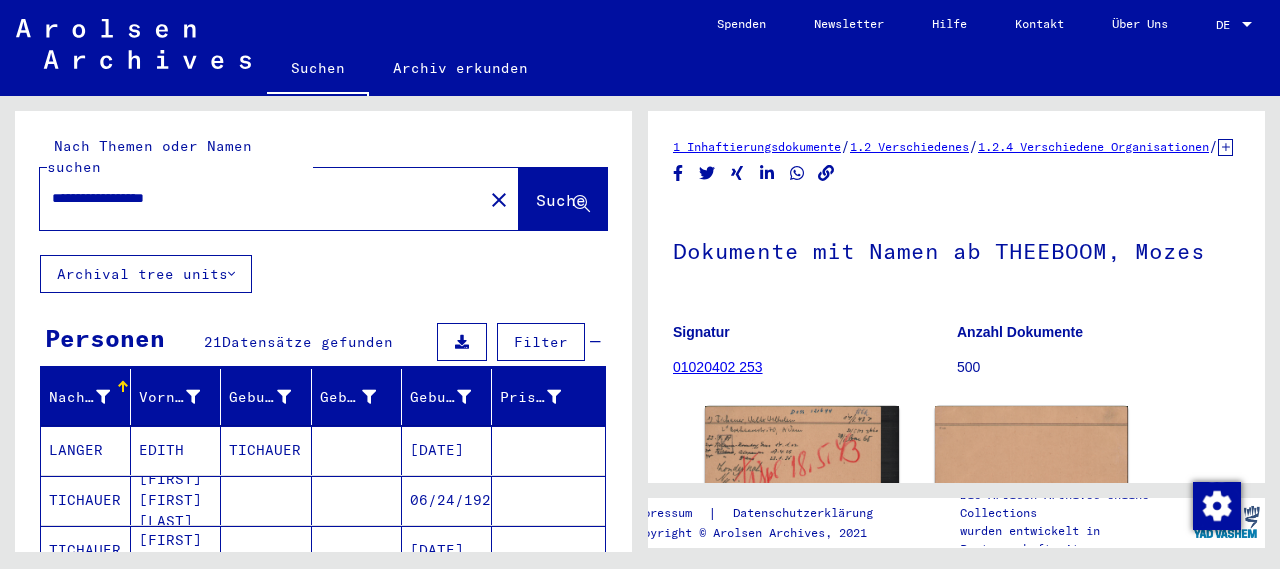 type on "**********" 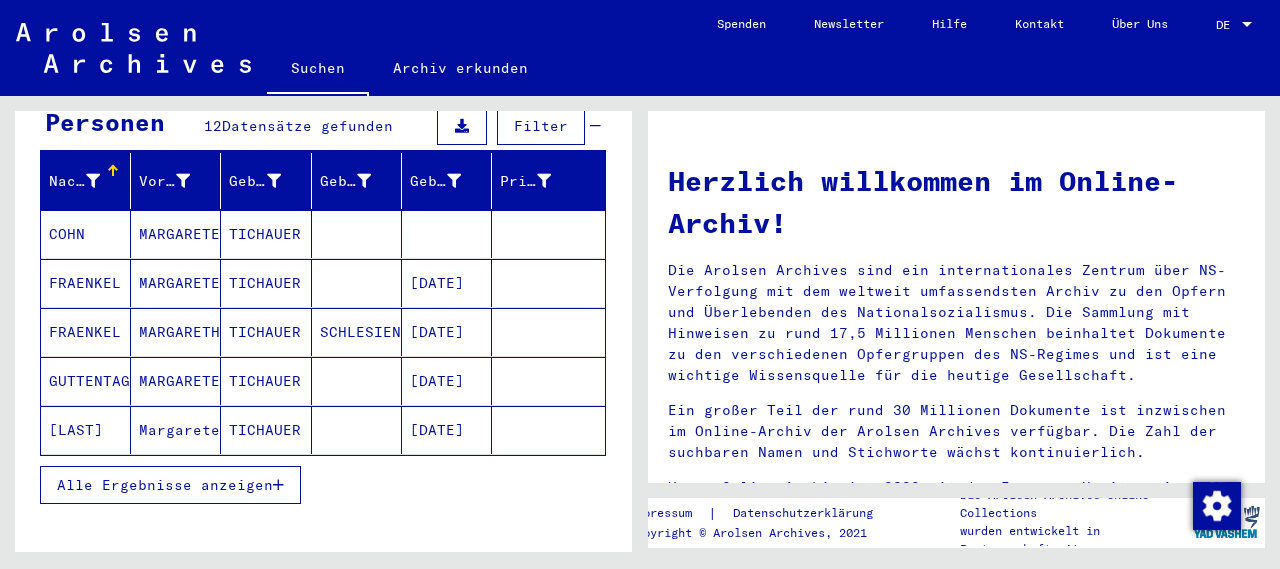 scroll, scrollTop: 219, scrollLeft: 0, axis: vertical 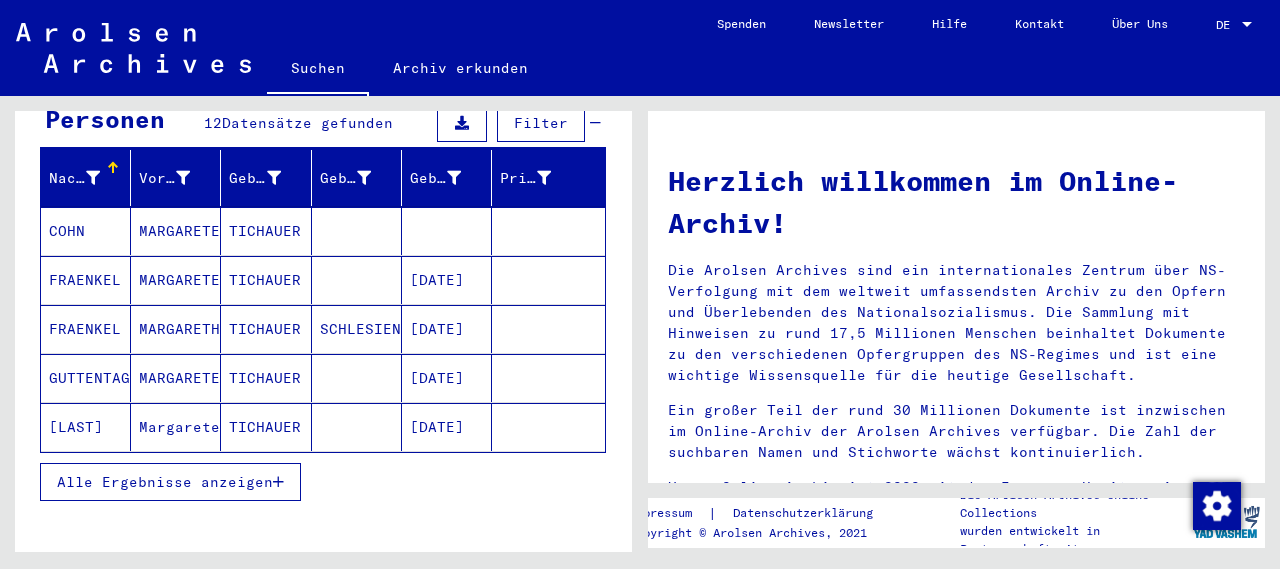 click on "[DATE]" at bounding box center (447, 427) 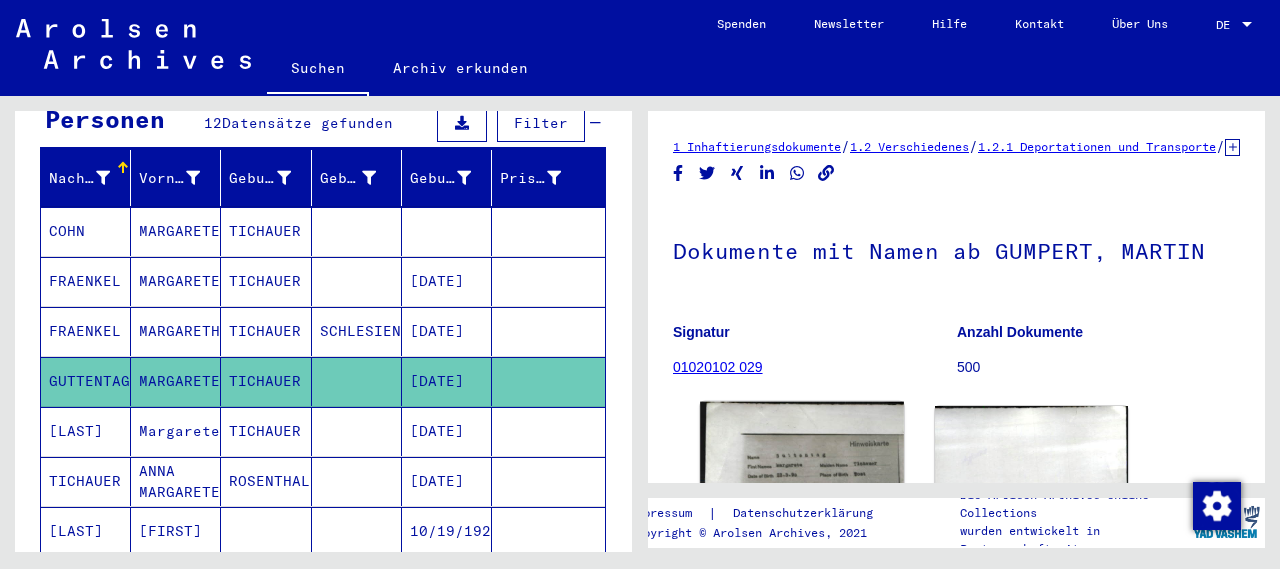 click 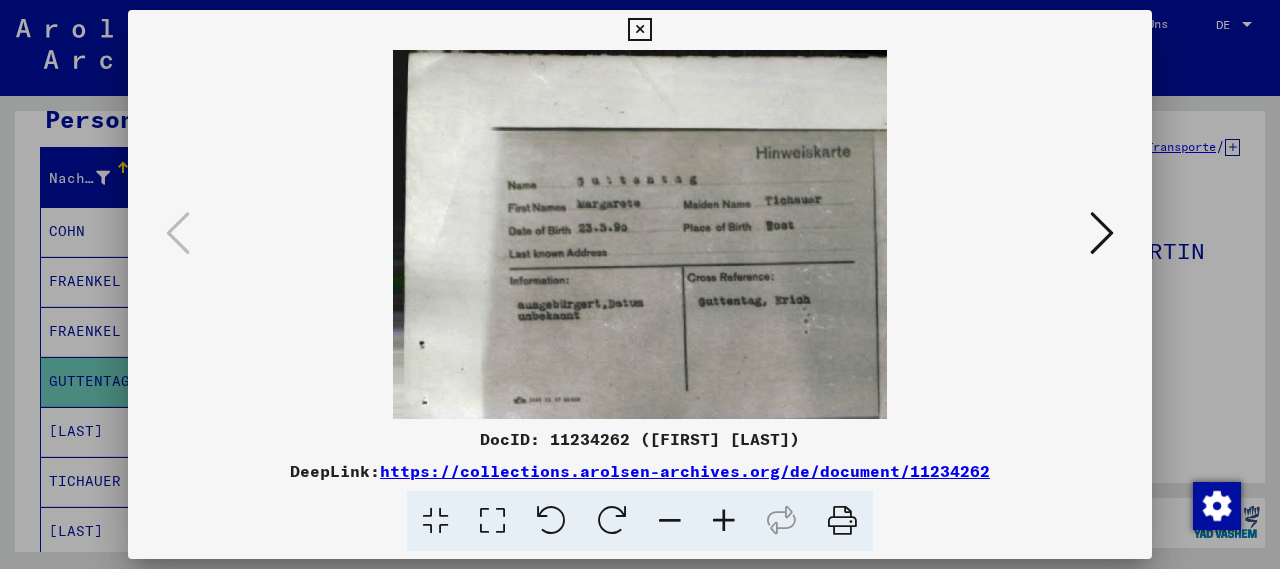 click at bounding box center [639, 30] 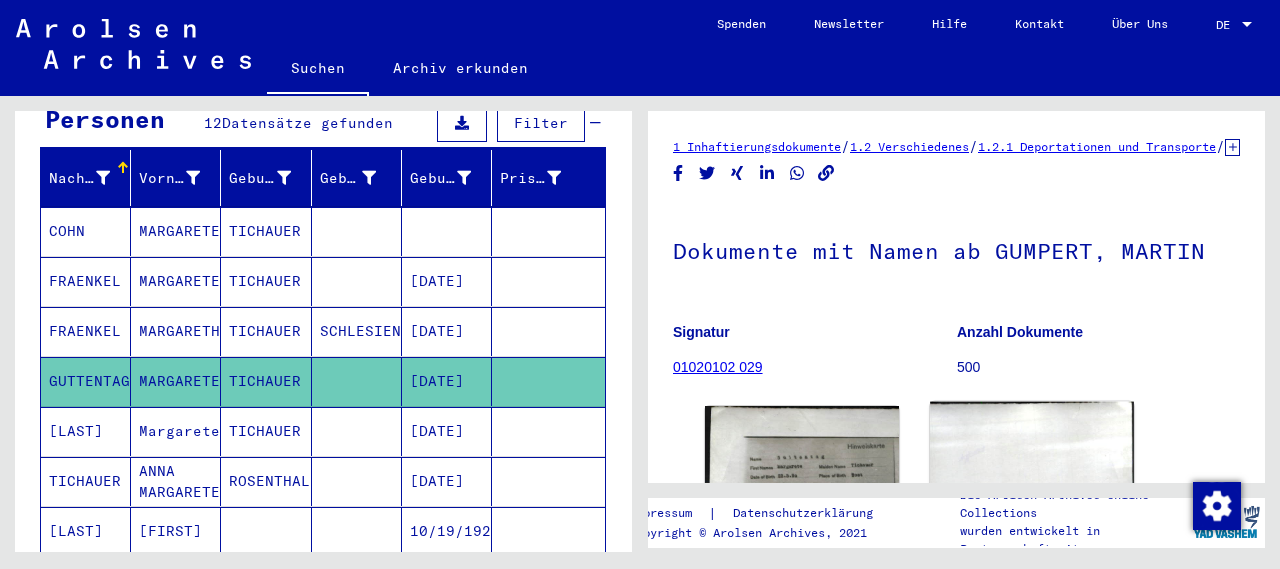 click 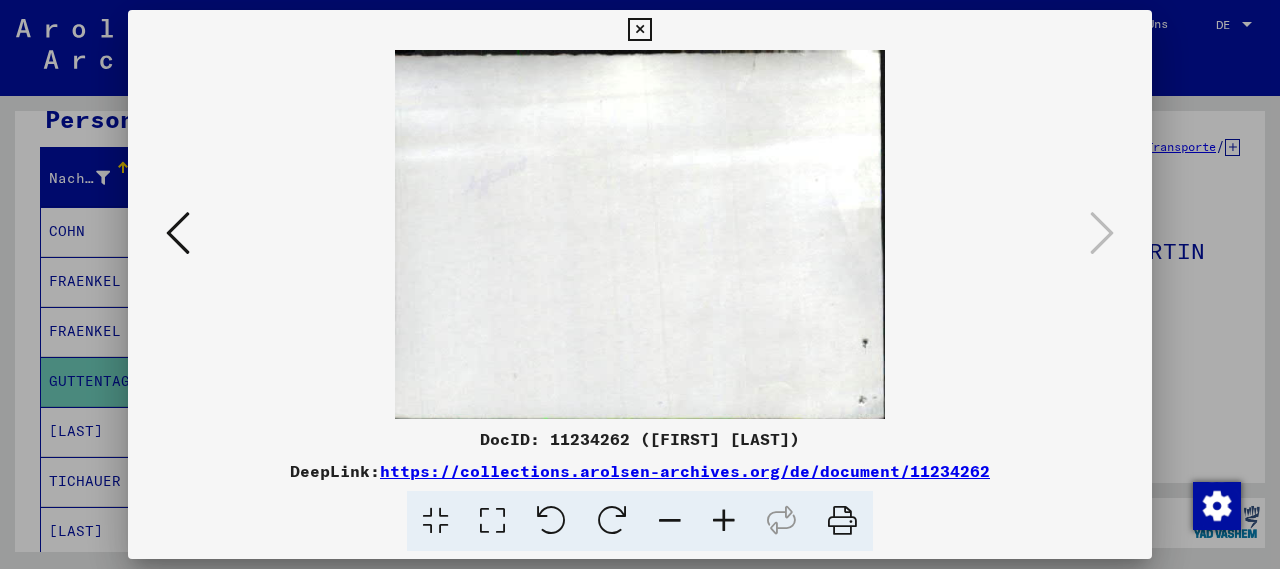 click at bounding box center [639, 30] 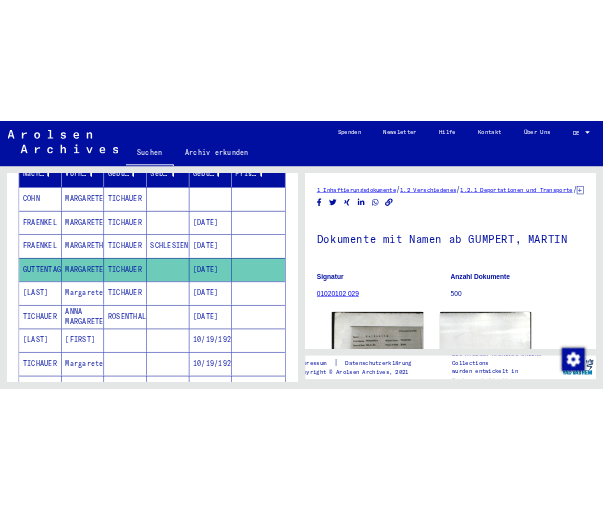scroll, scrollTop: 290, scrollLeft: 0, axis: vertical 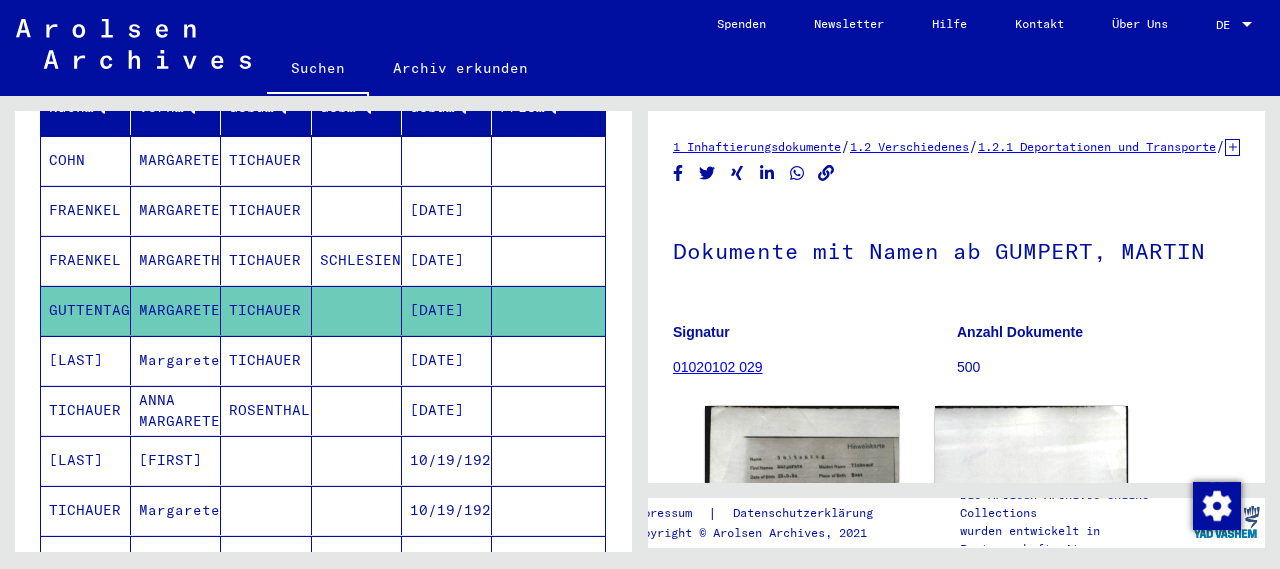 click on "[DATE]" 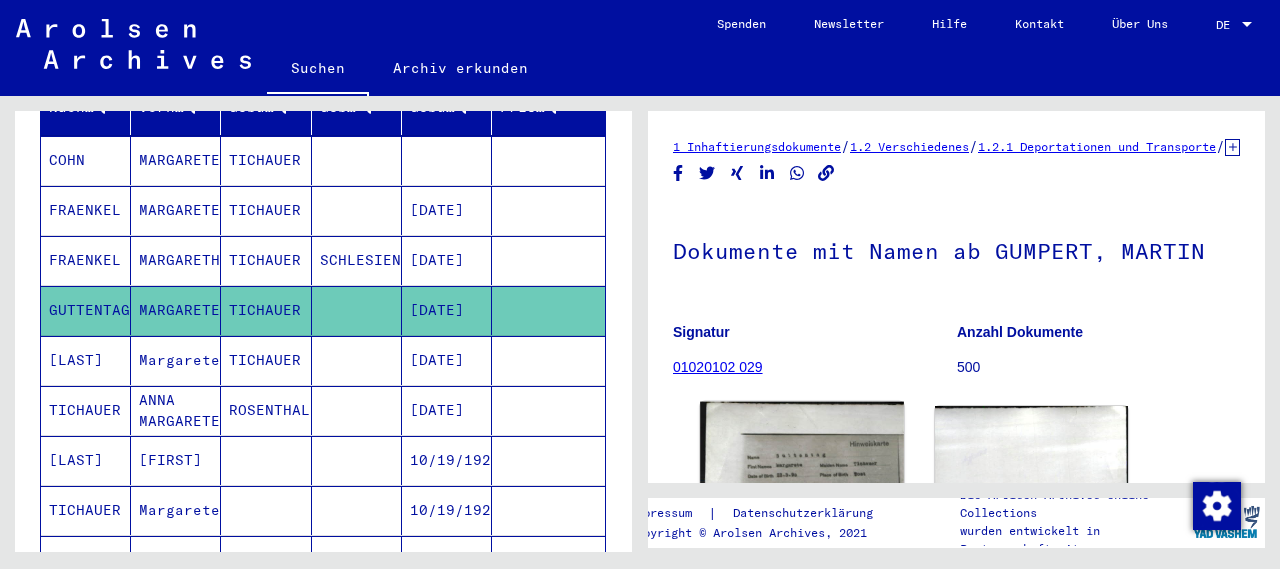 click 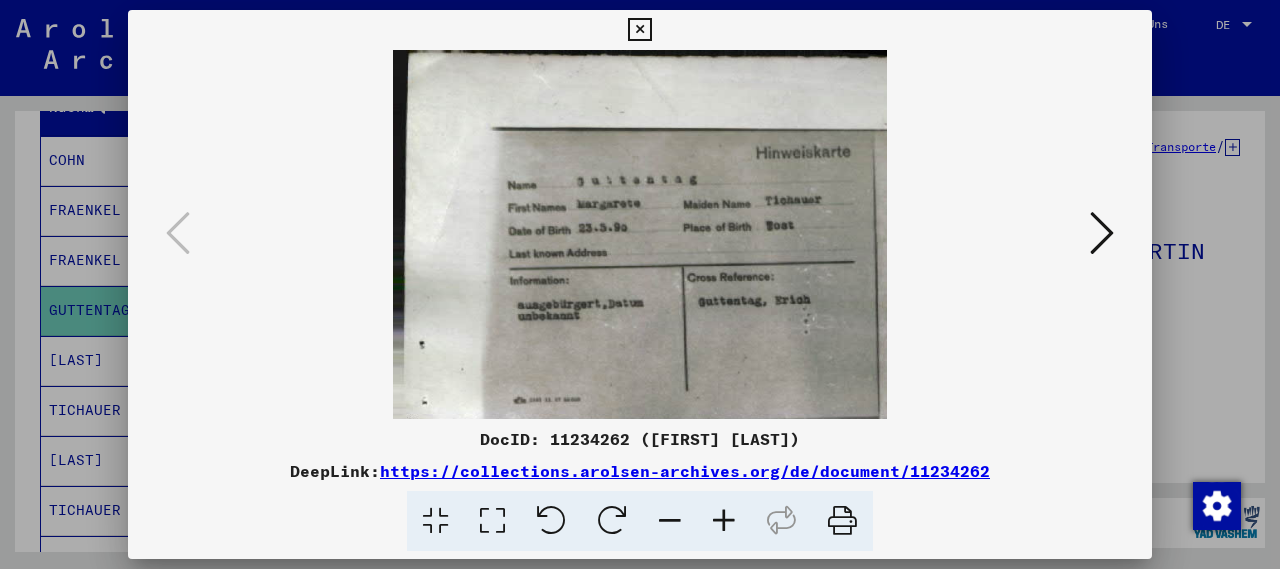 click on "https://collections.arolsen-archives.org/de/document/11234262" at bounding box center (685, 471) 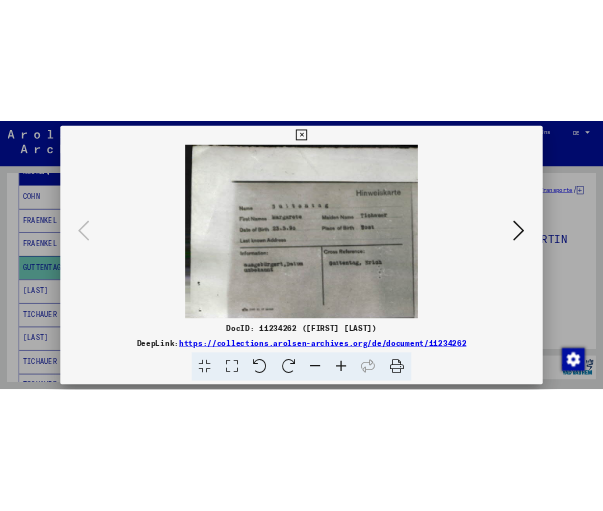 scroll, scrollTop: 317, scrollLeft: 0, axis: vertical 